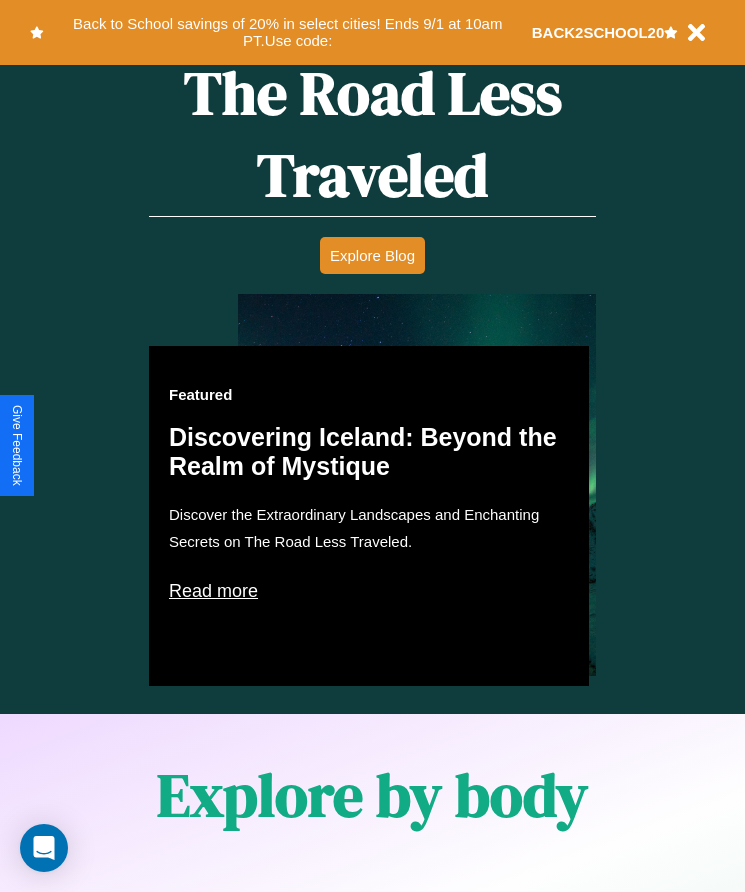 scroll, scrollTop: 1527, scrollLeft: 0, axis: vertical 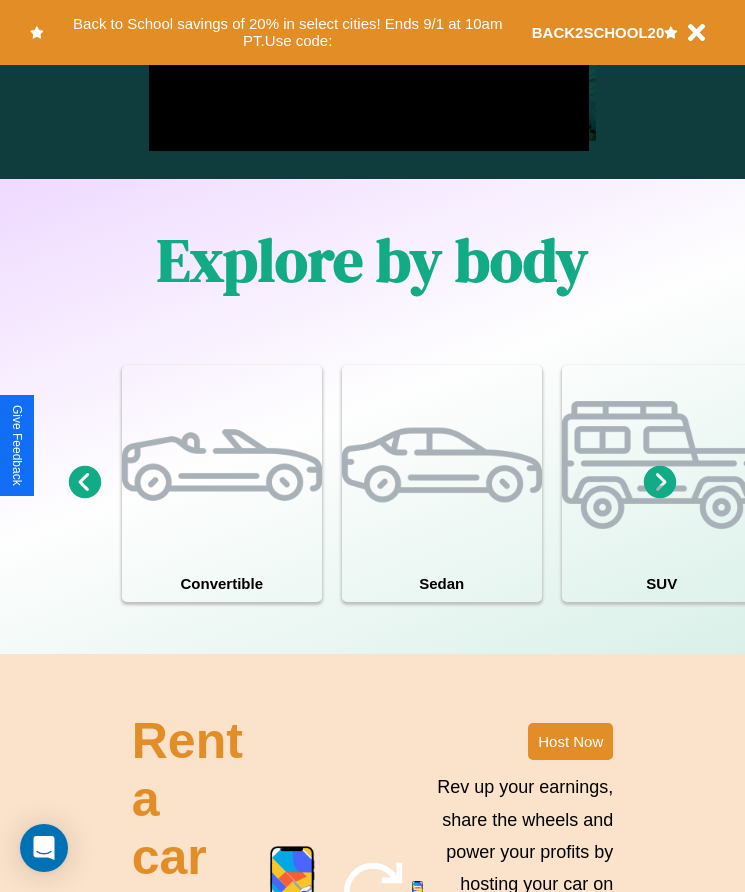 click 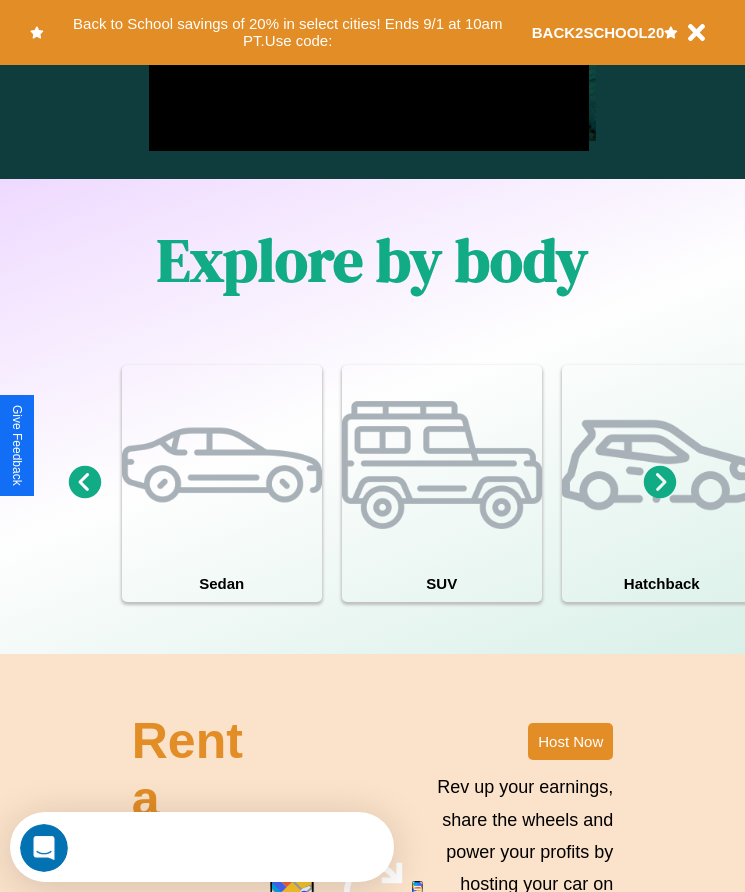 scroll, scrollTop: 0, scrollLeft: 0, axis: both 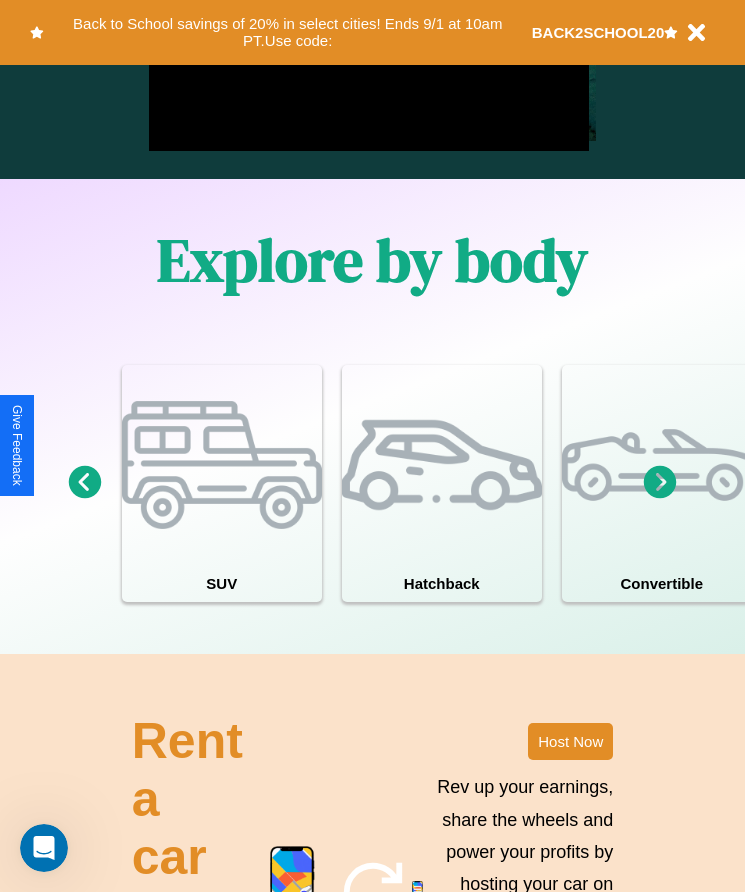 click 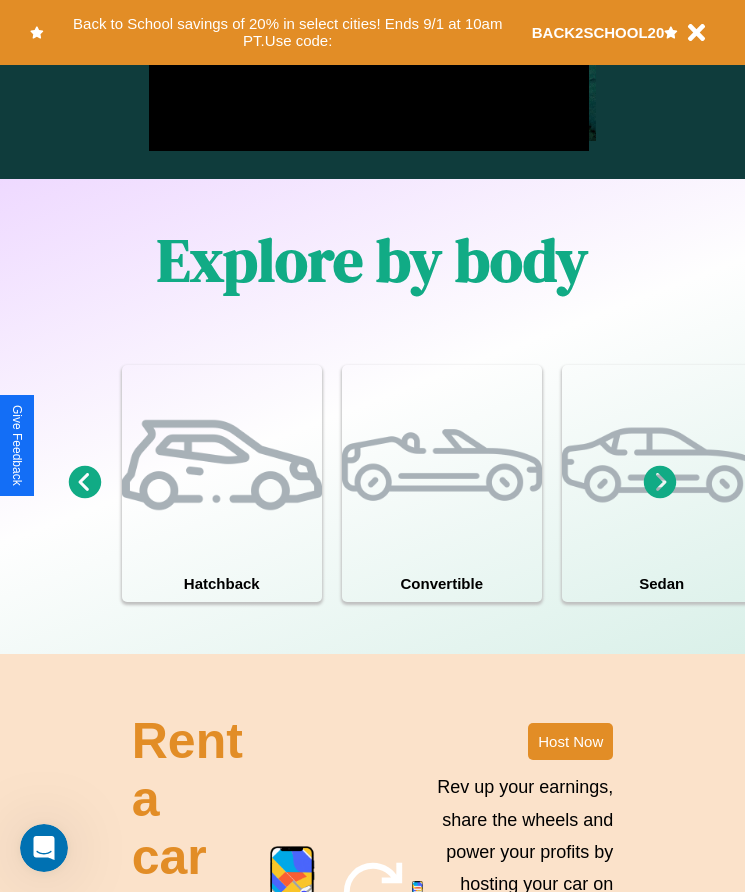 click 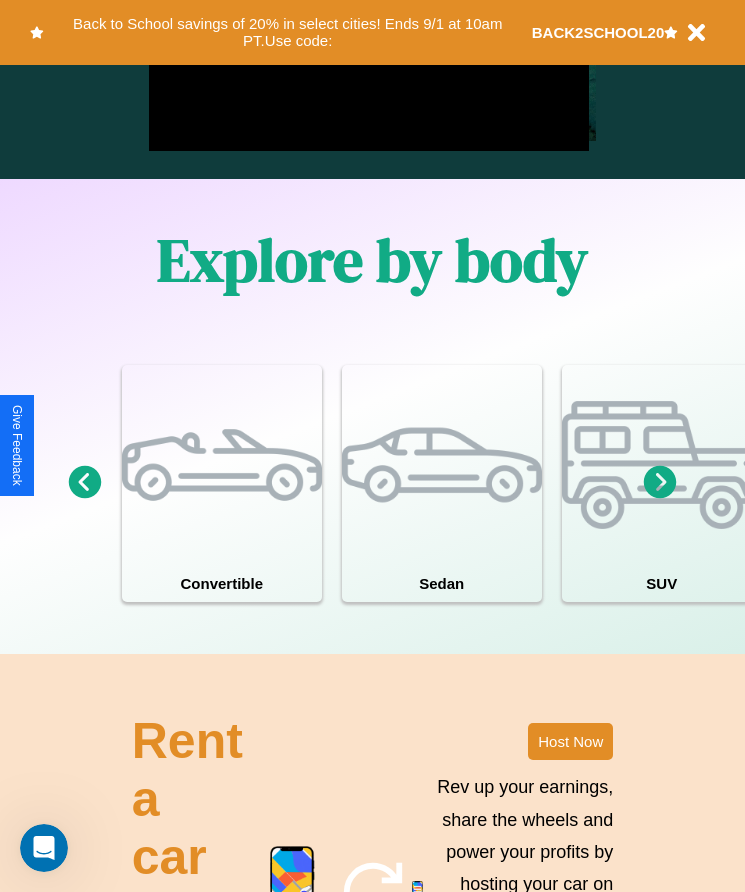 click 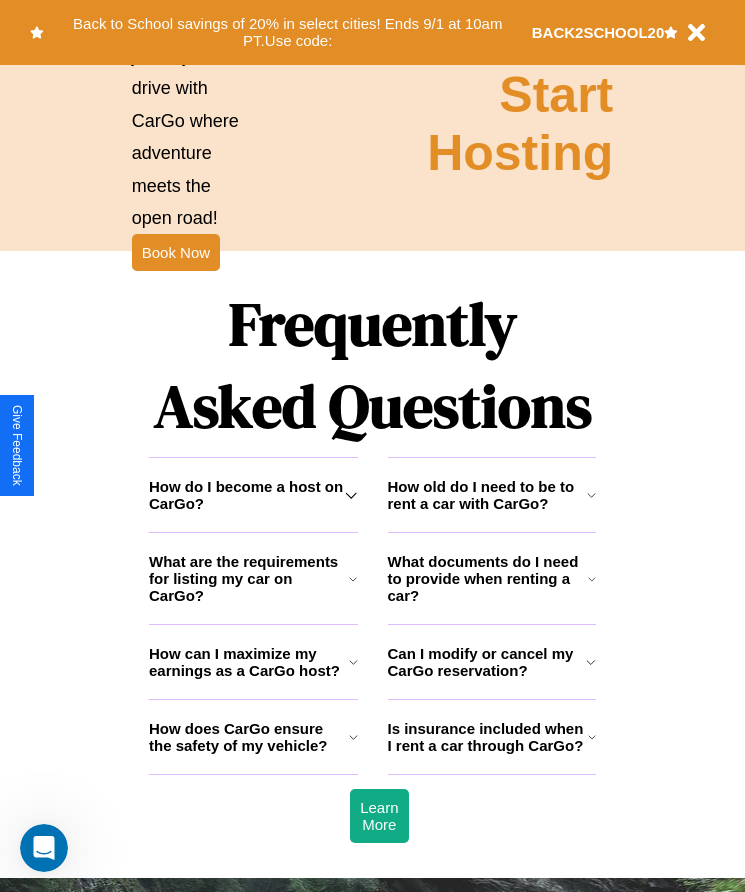 scroll, scrollTop: 2608, scrollLeft: 0, axis: vertical 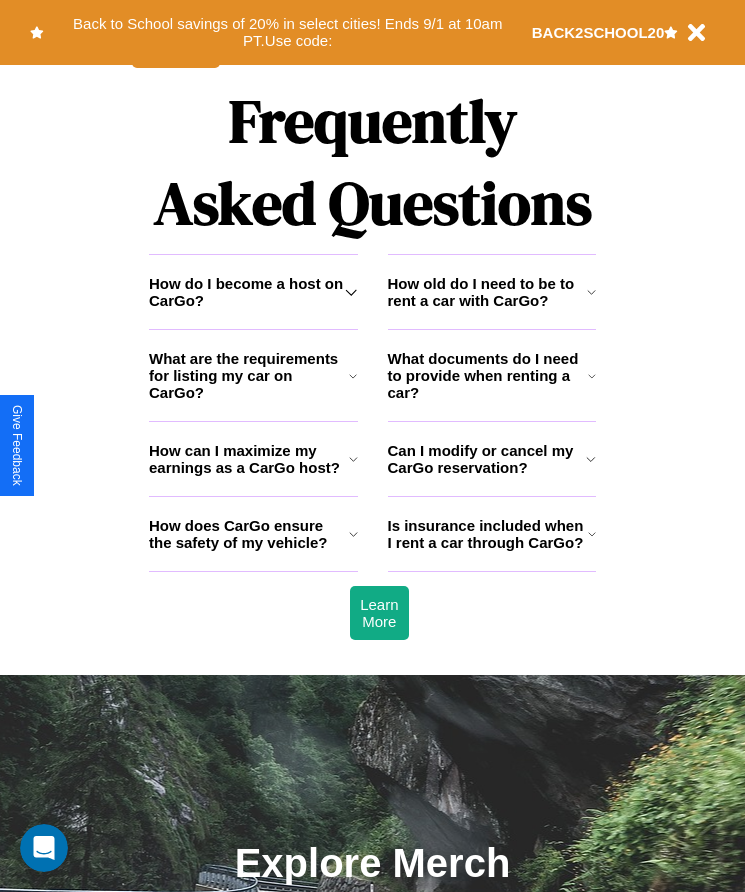 click 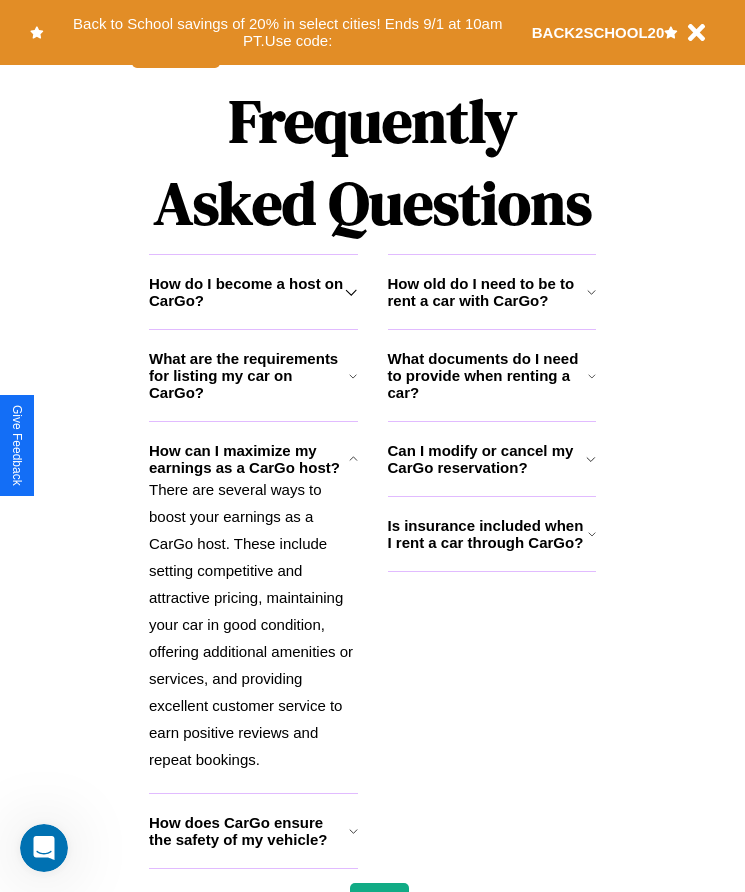 click on "What documents do I need to provide when renting a car?" at bounding box center [488, 375] 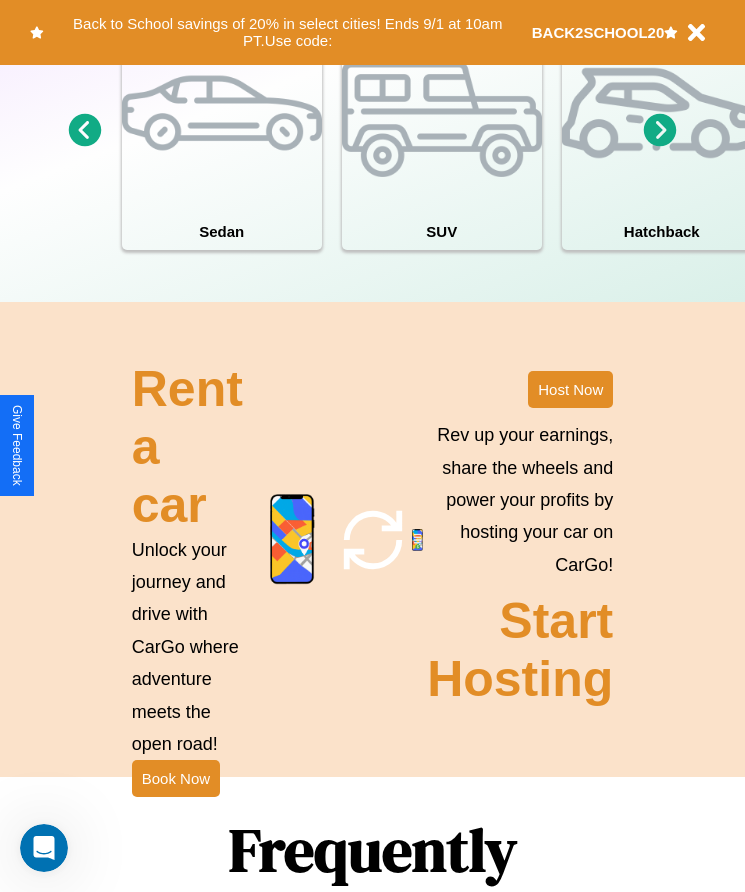 scroll, scrollTop: 1855, scrollLeft: 0, axis: vertical 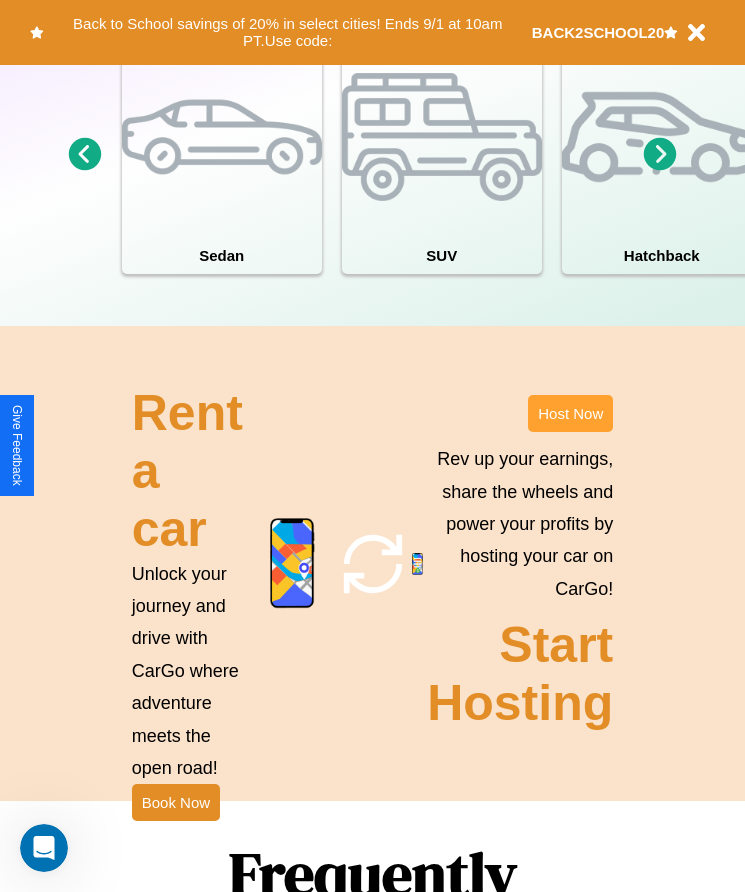 click on "Host Now" at bounding box center (570, 413) 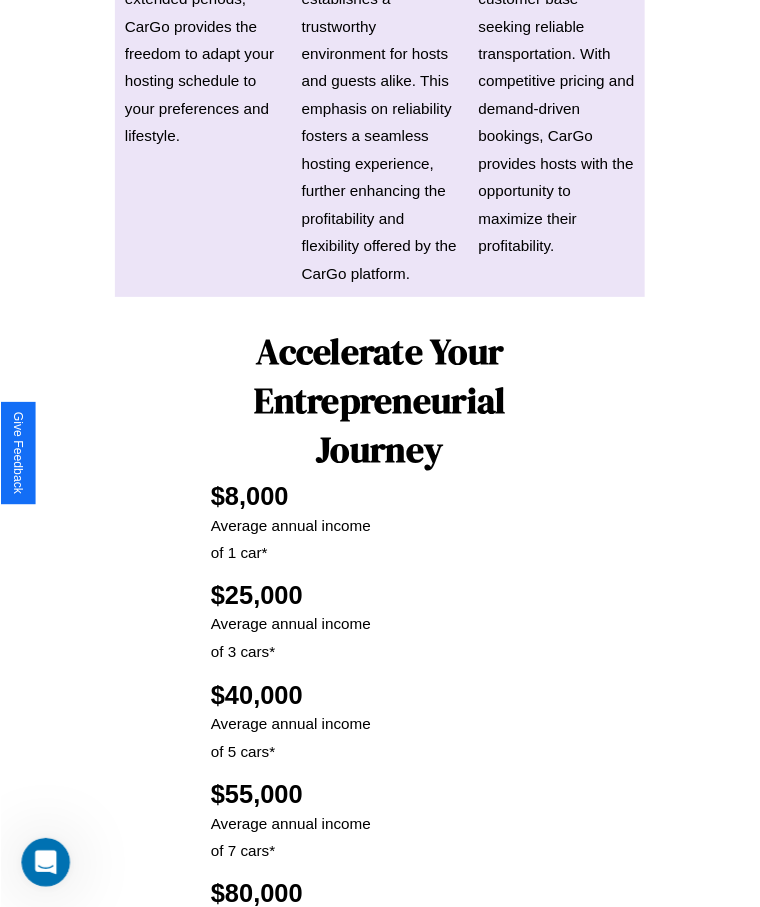 scroll, scrollTop: 0, scrollLeft: 0, axis: both 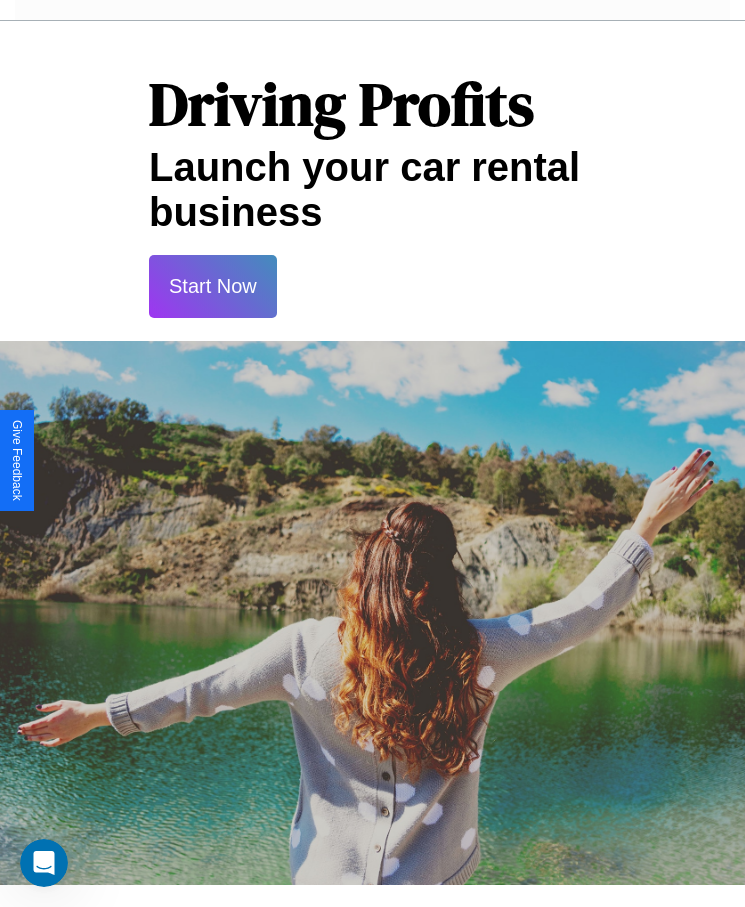 click on "Start Now" at bounding box center (213, 286) 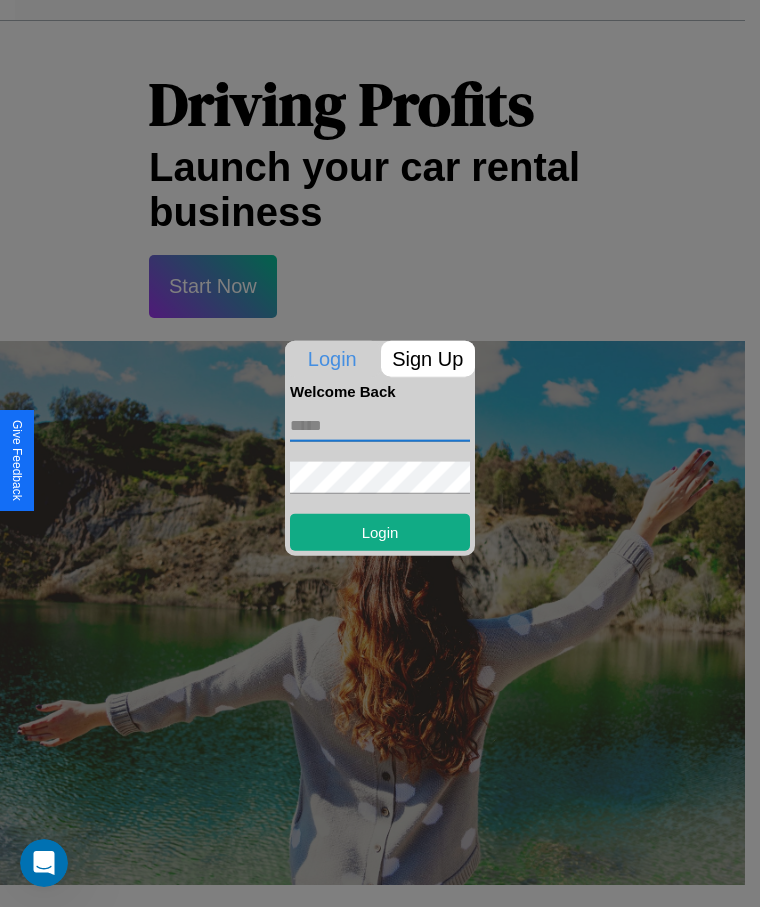 click at bounding box center [380, 425] 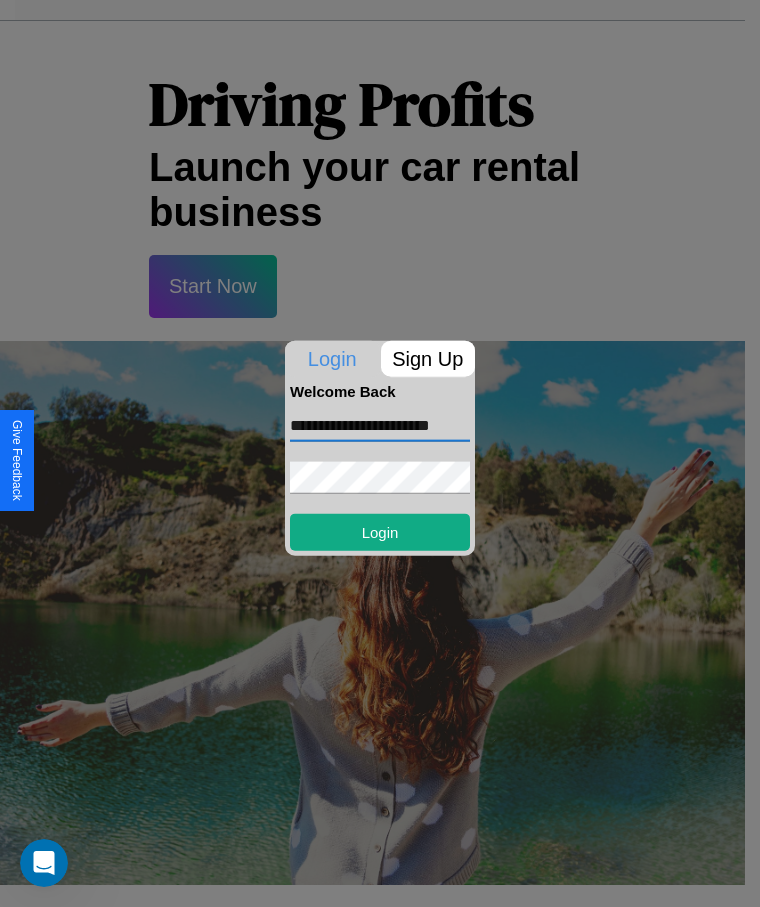 scroll, scrollTop: 0, scrollLeft: 25, axis: horizontal 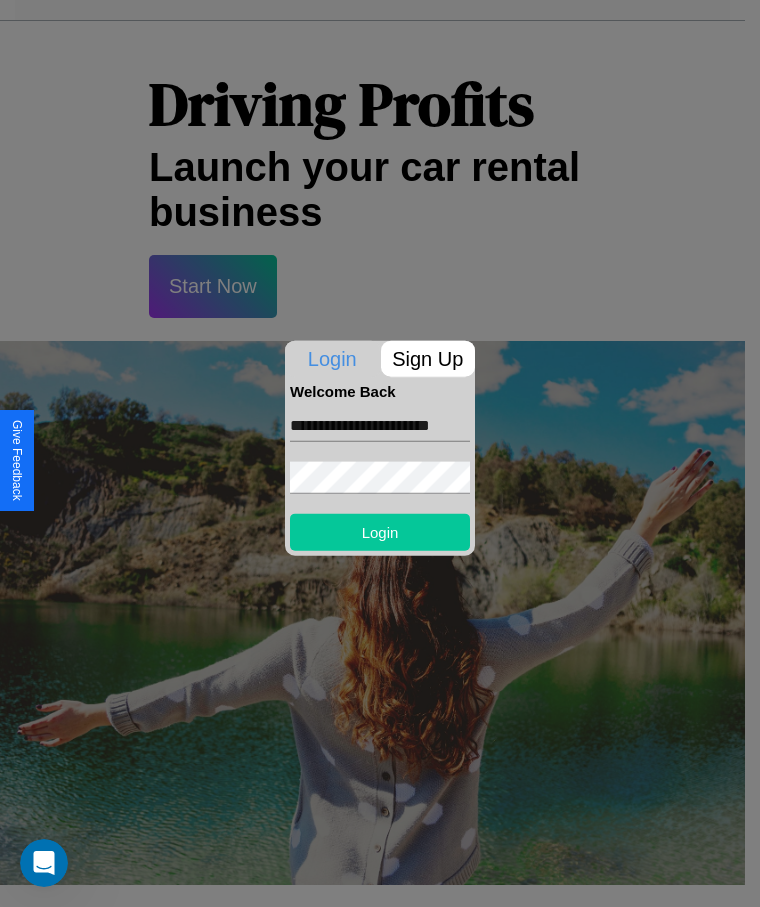 click on "Login" at bounding box center (380, 531) 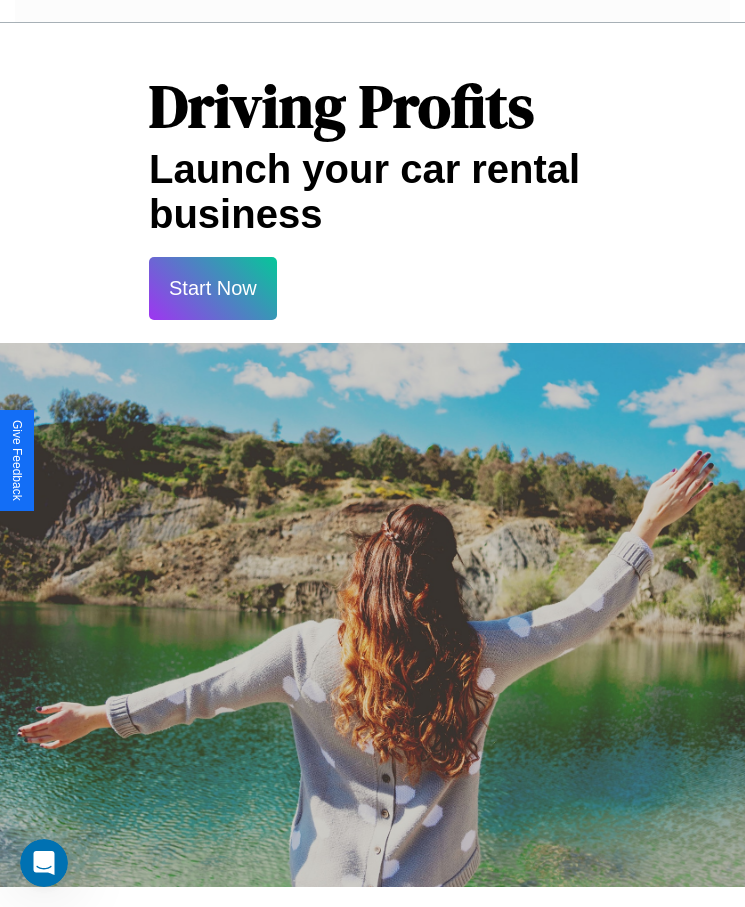 scroll, scrollTop: 0, scrollLeft: 0, axis: both 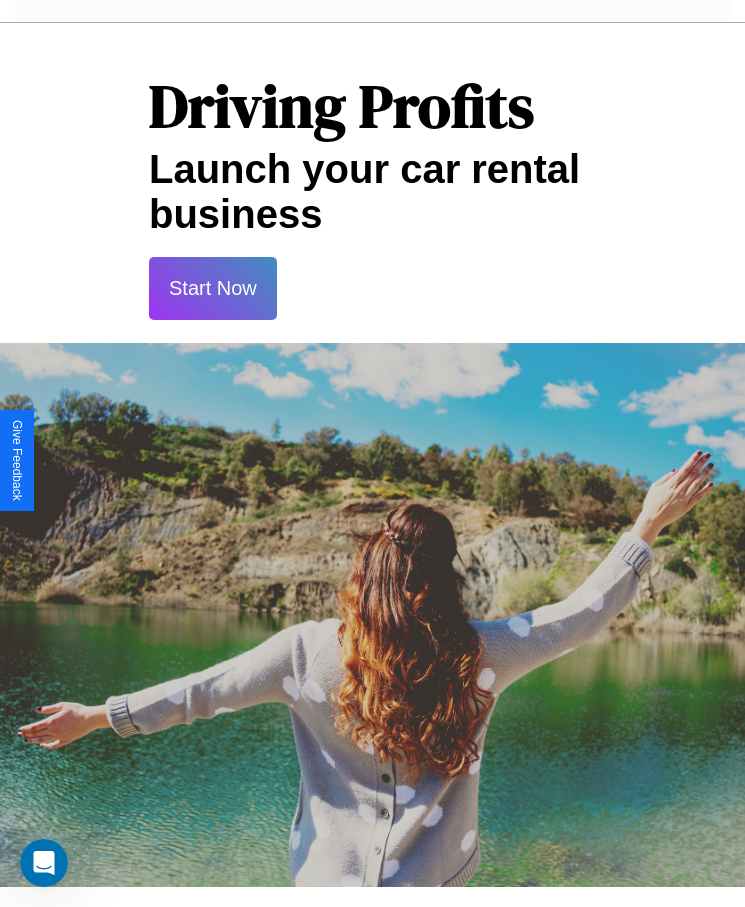 click on "Start Now" at bounding box center (213, 288) 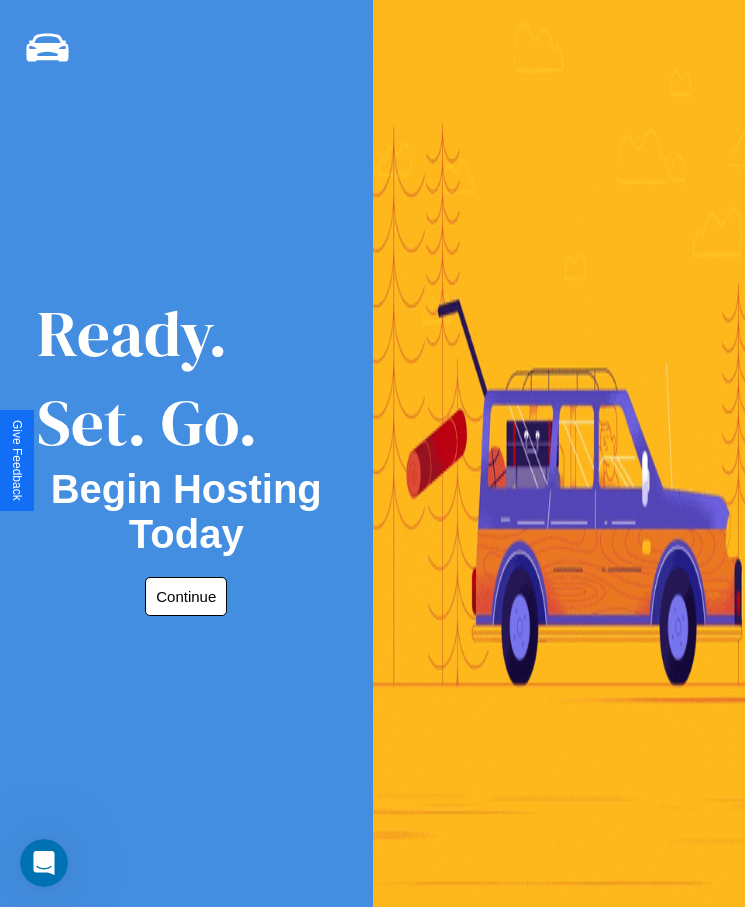 click on "Continue" at bounding box center (186, 596) 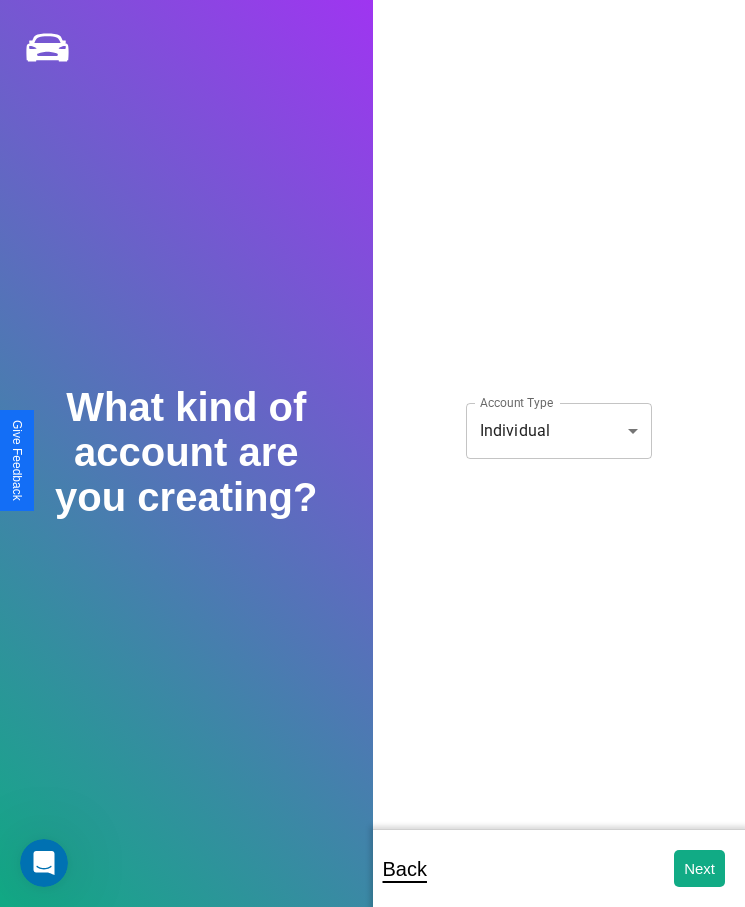 click on "**********" at bounding box center (372, 467) 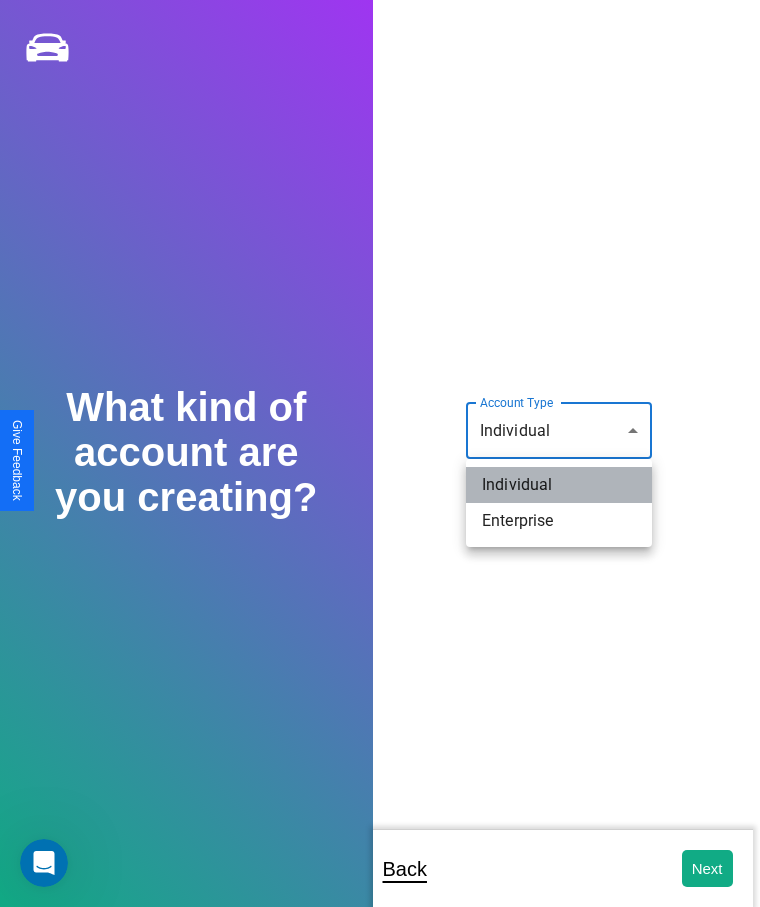 click on "Individual" at bounding box center (559, 485) 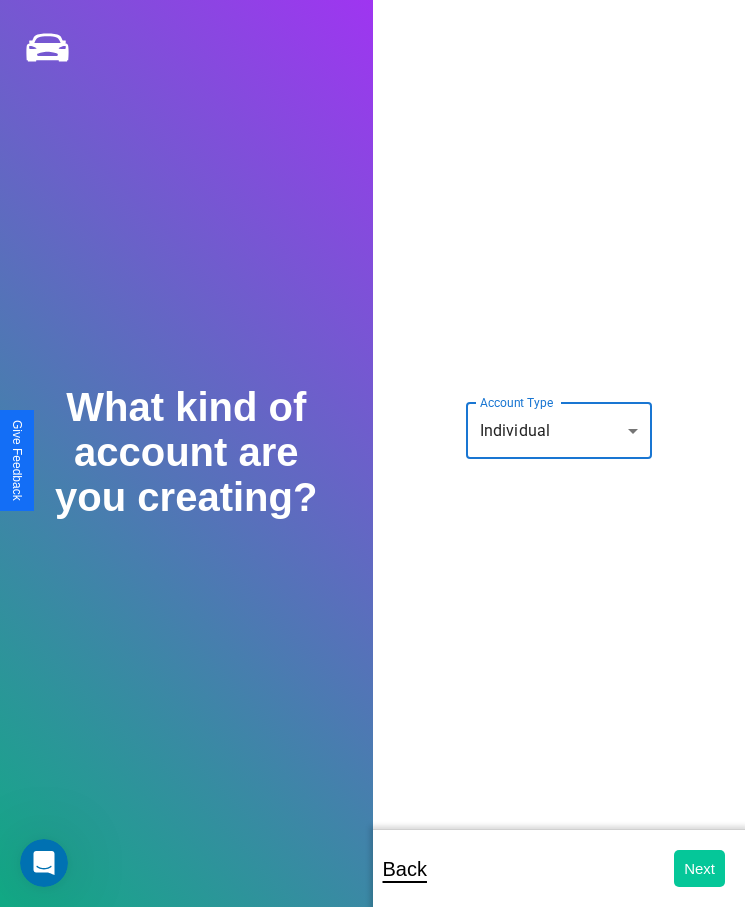 click on "Next" at bounding box center (699, 868) 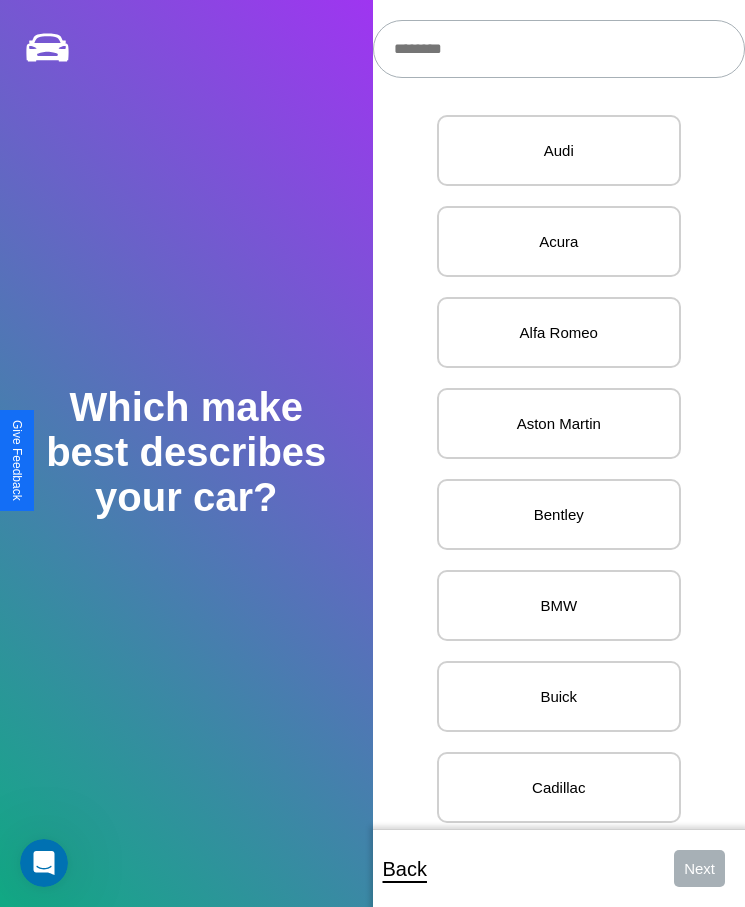 click at bounding box center [559, 49] 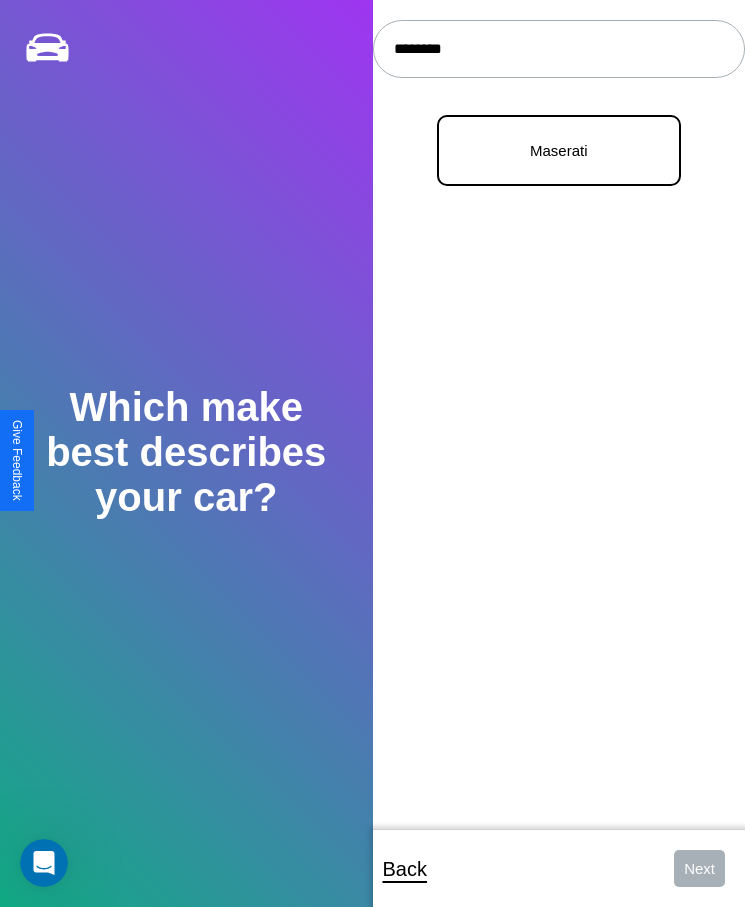 type on "********" 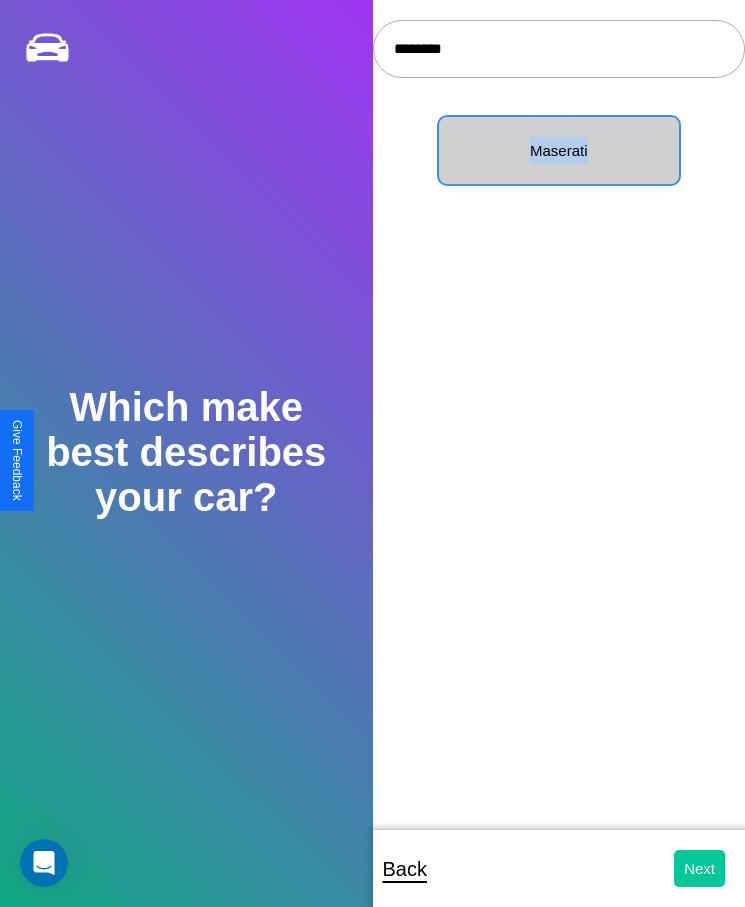click on "Next" at bounding box center (699, 868) 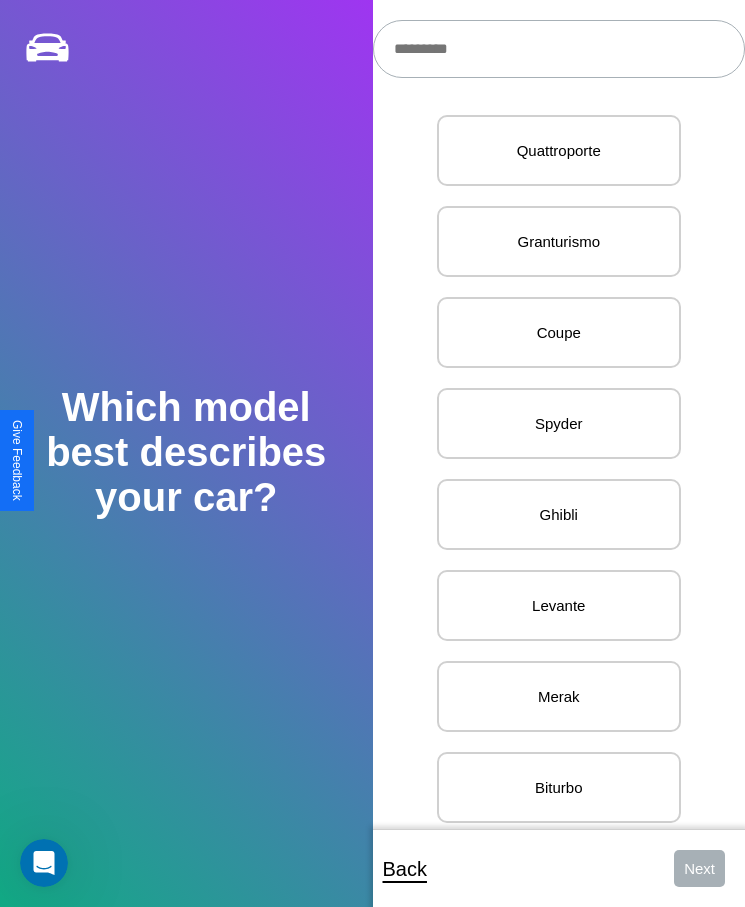 scroll, scrollTop: 27, scrollLeft: 0, axis: vertical 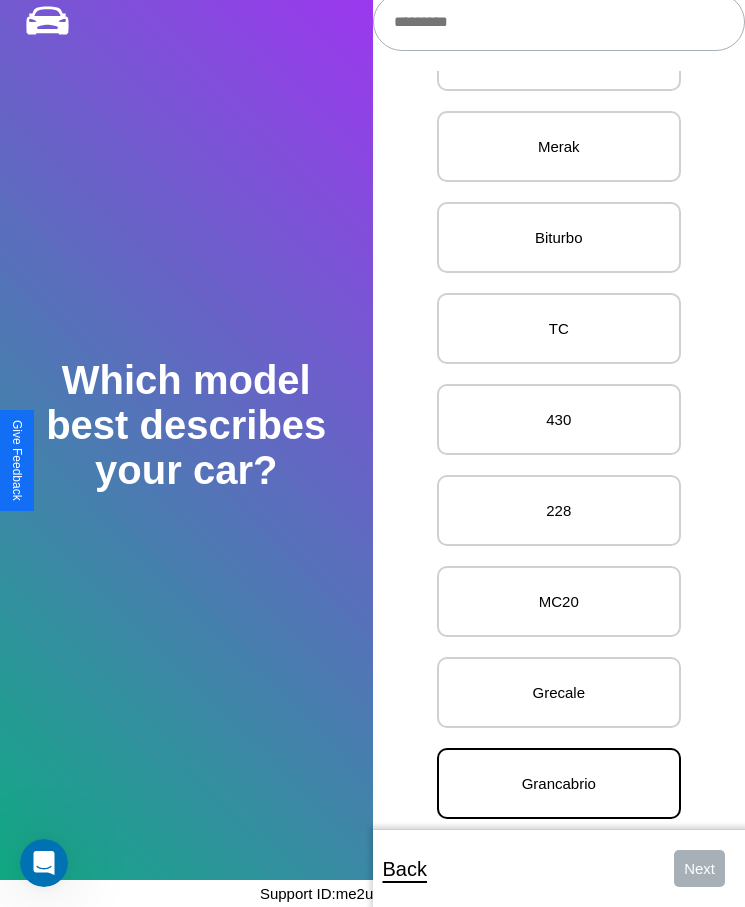 click on "Grancabrio" at bounding box center (559, 783) 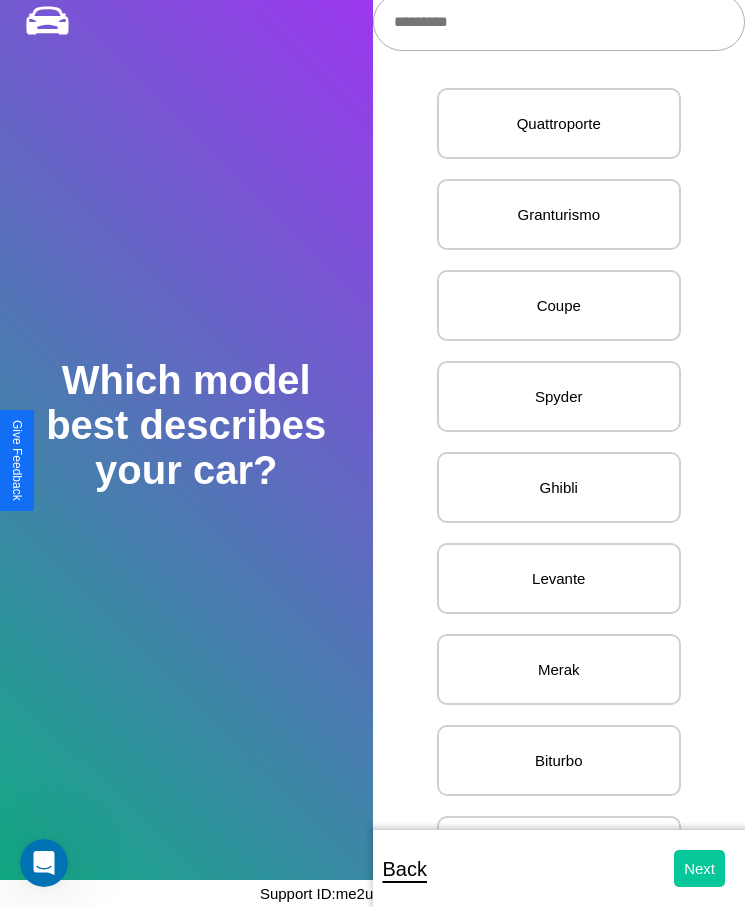 click on "Next" at bounding box center (699, 868) 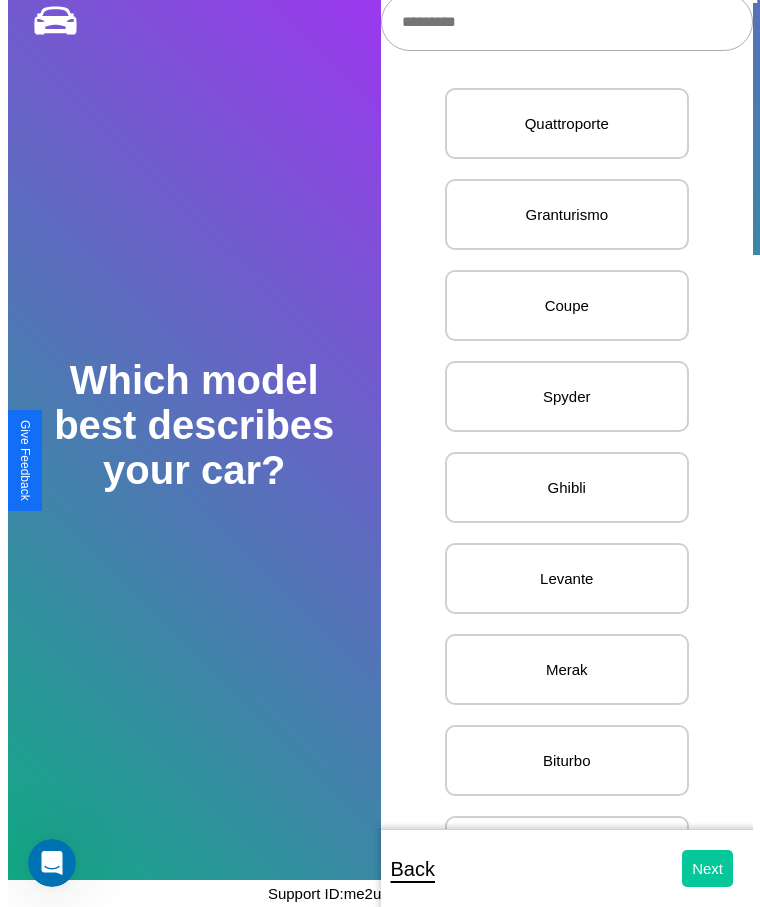 scroll, scrollTop: 0, scrollLeft: 0, axis: both 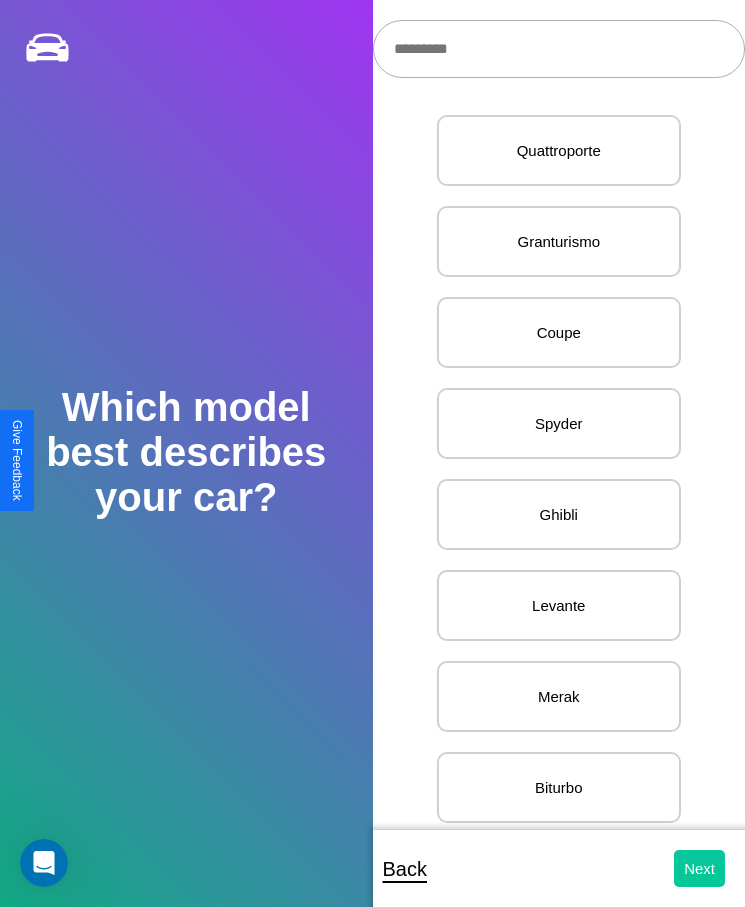 select on "*****" 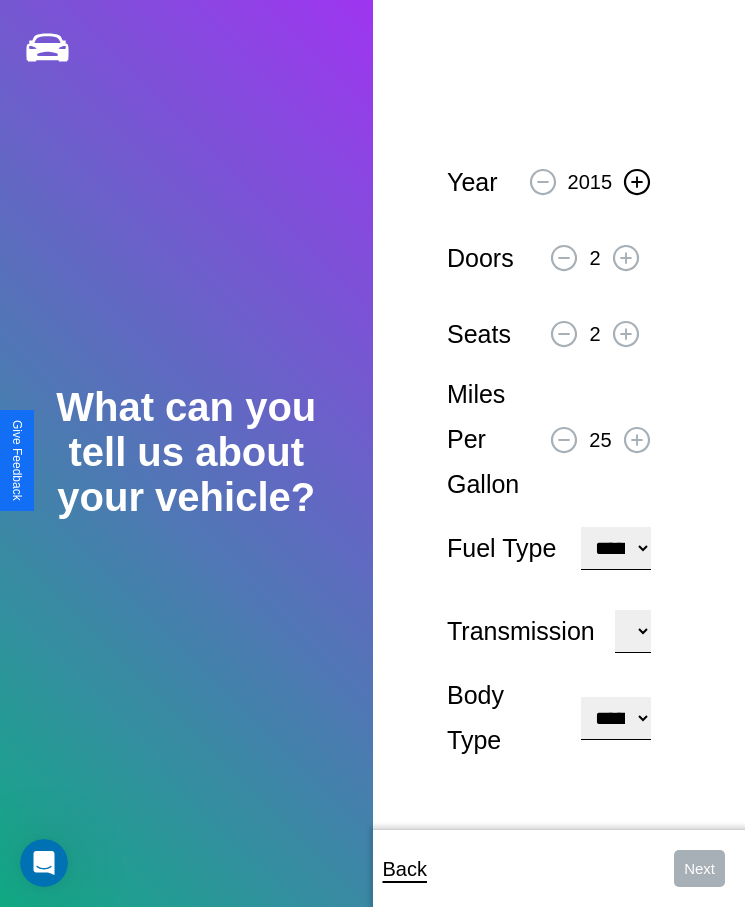 click 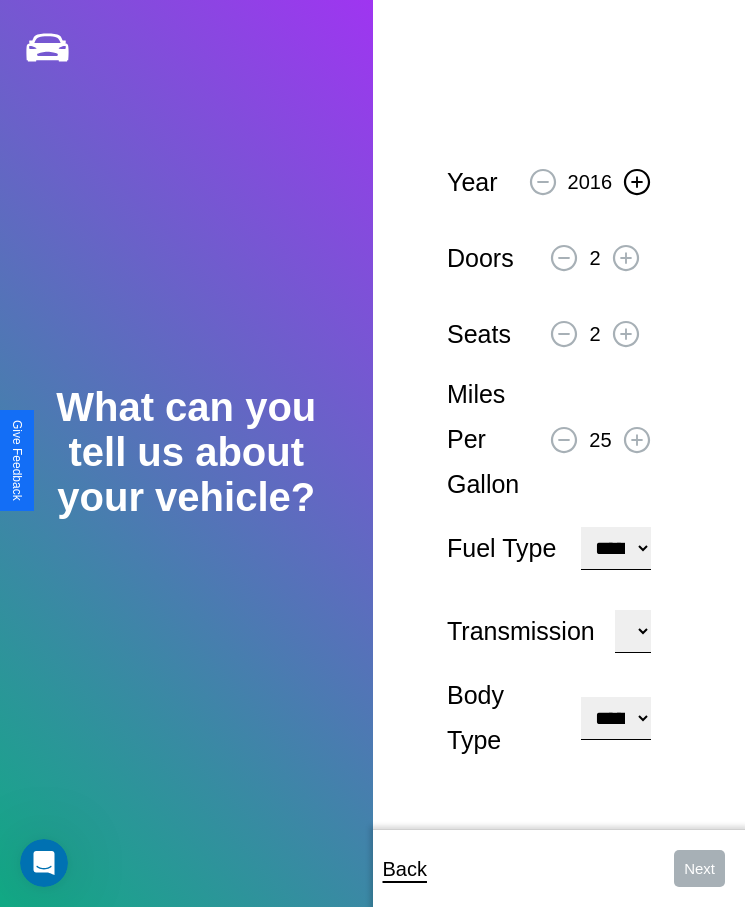 click 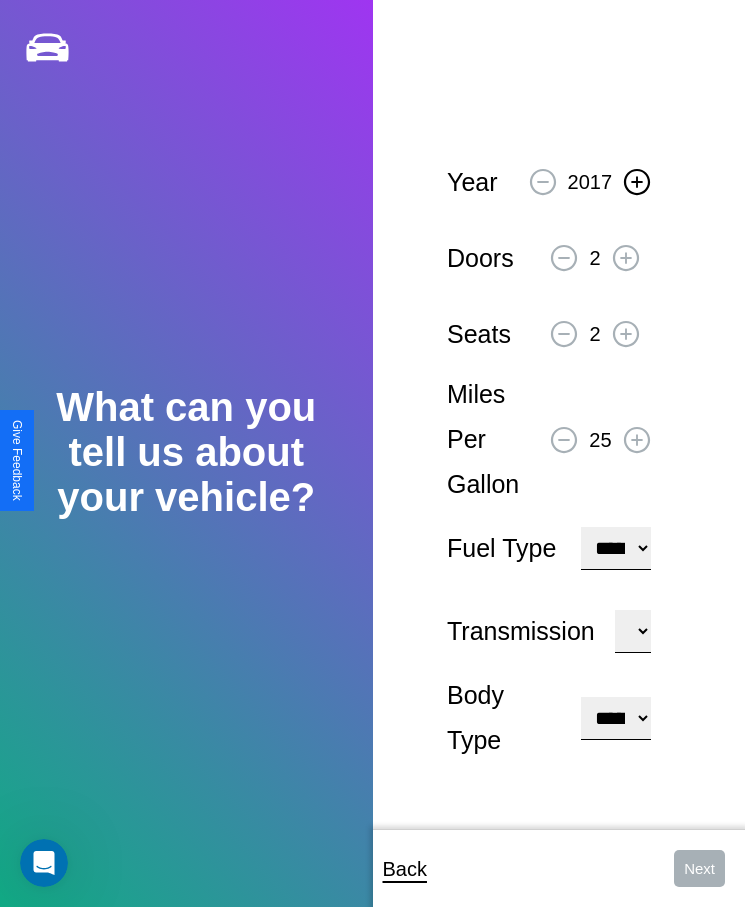 click 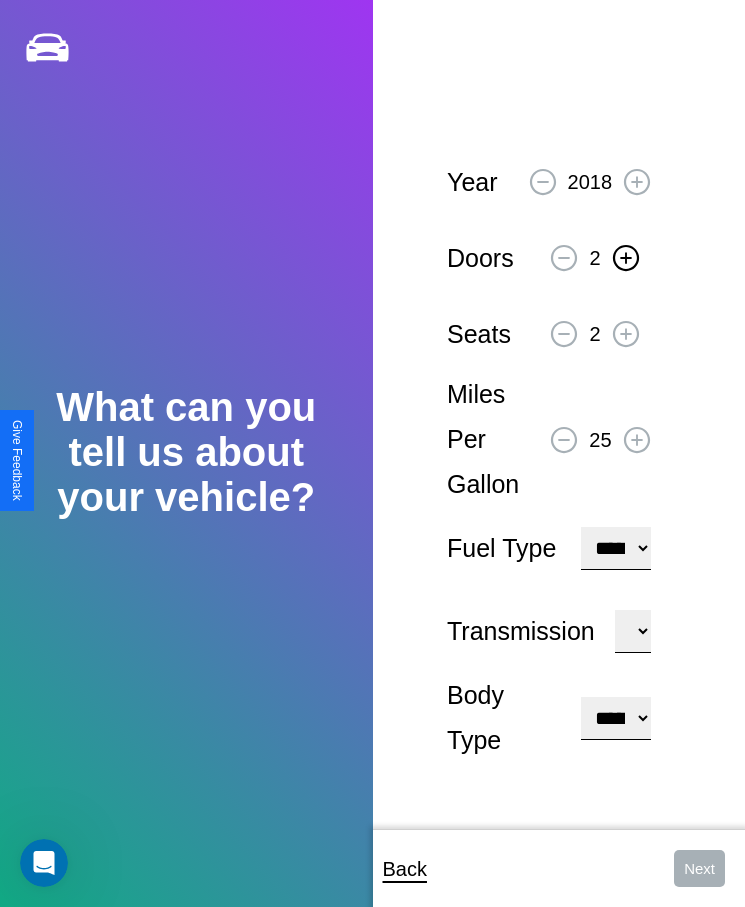 click 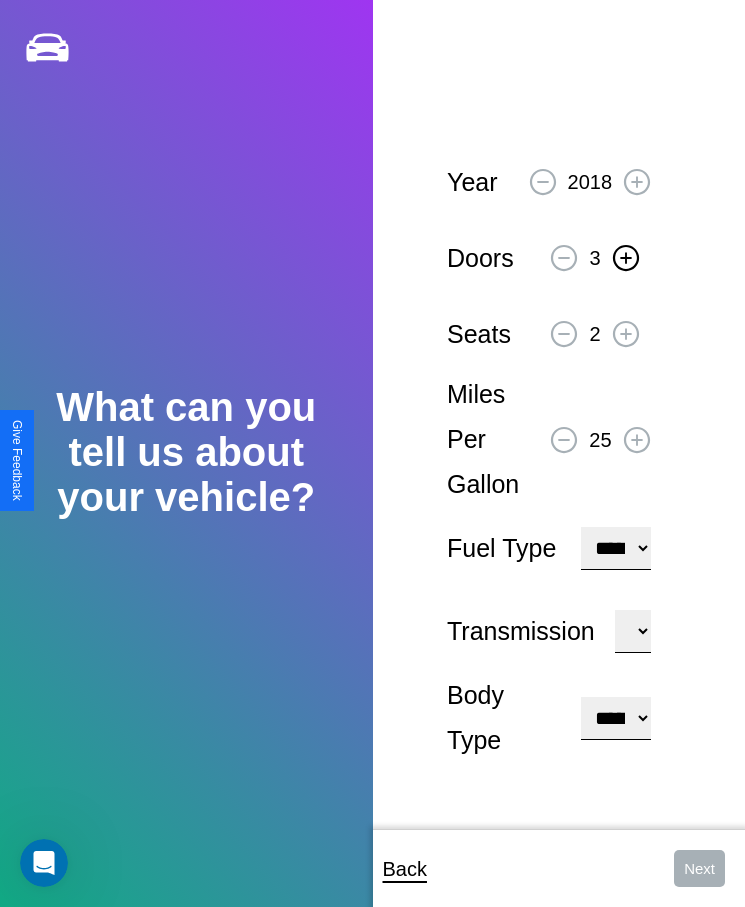 click 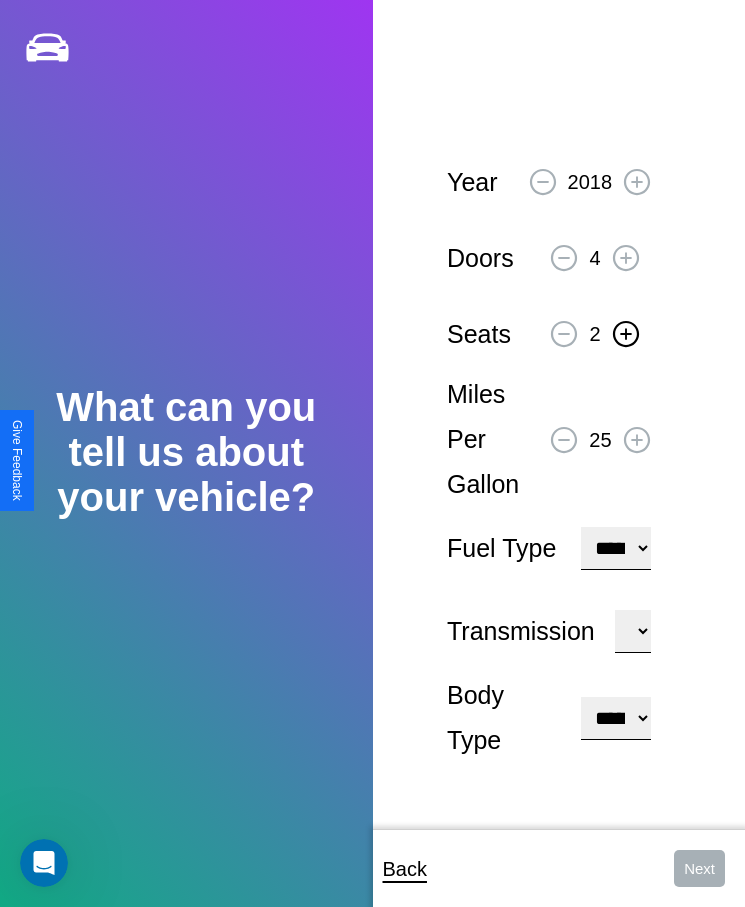 click 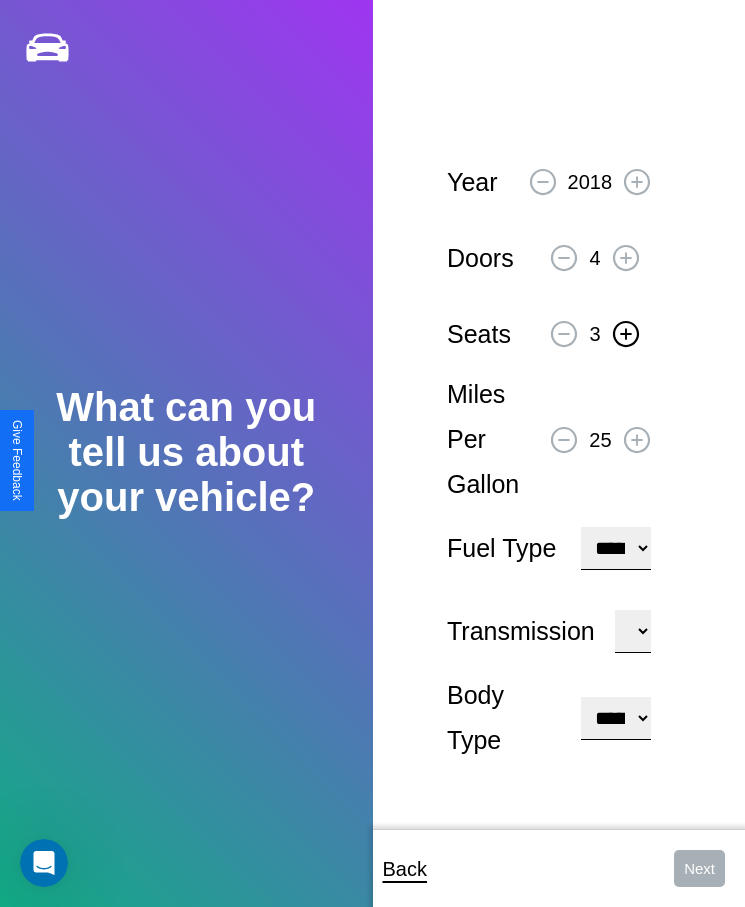 click 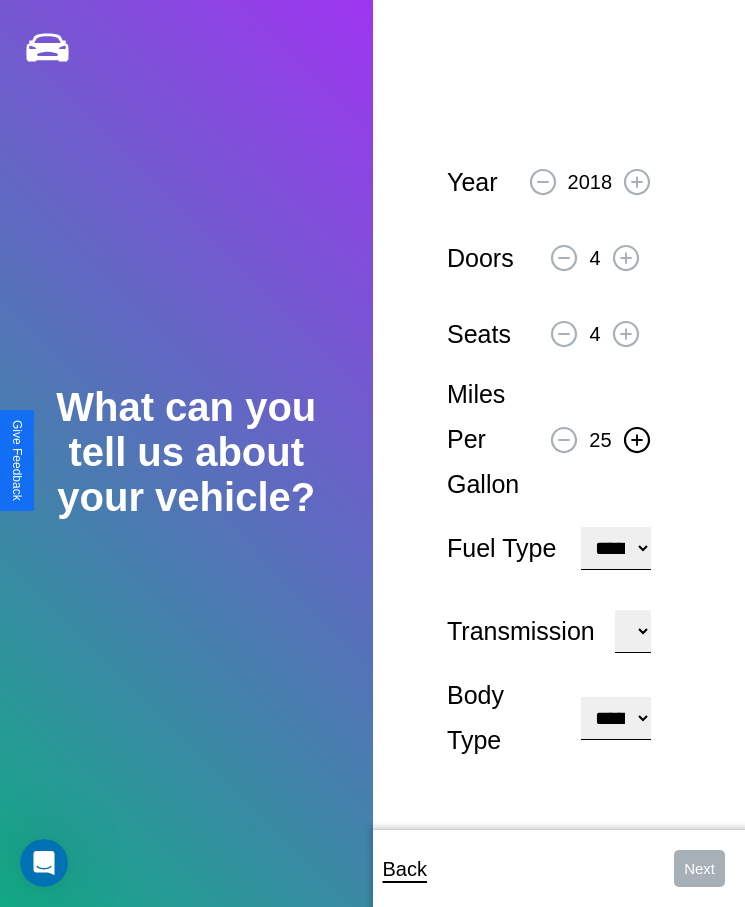 click 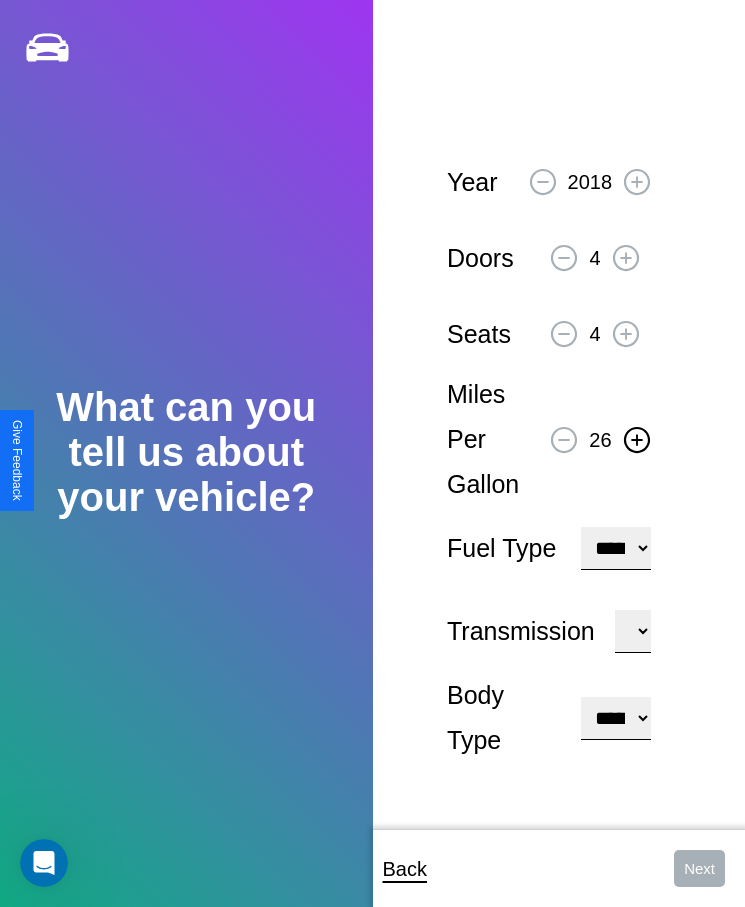 click 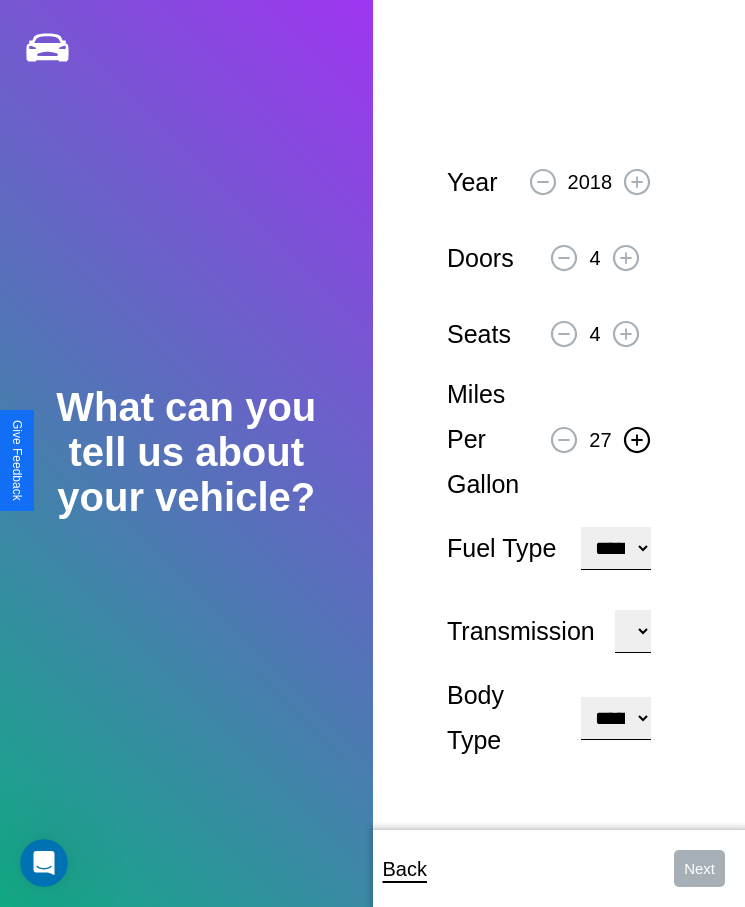 click 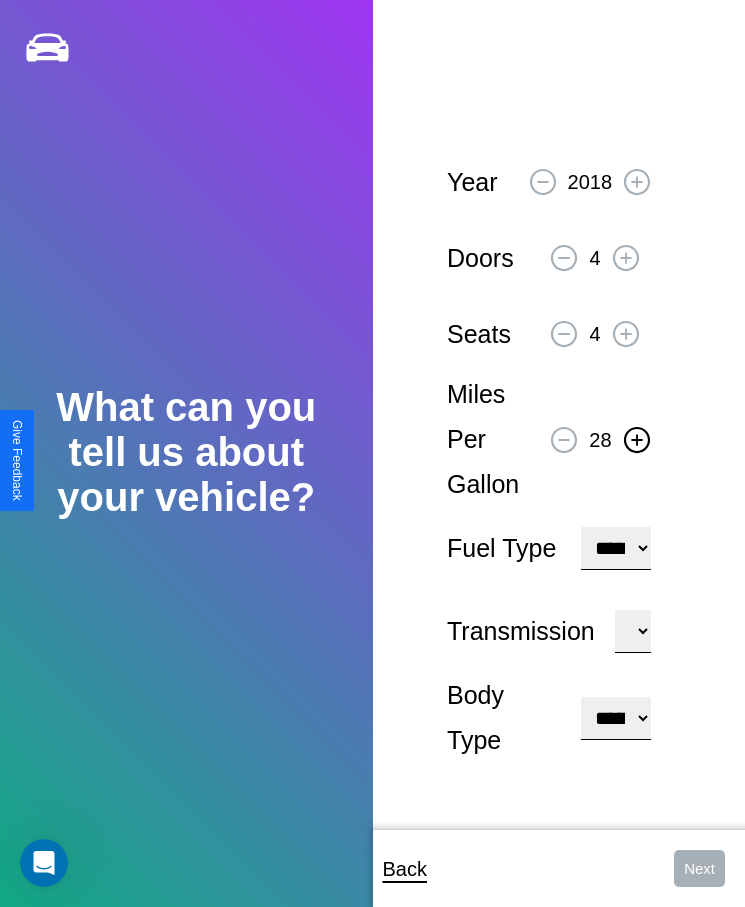click on "**********" at bounding box center (615, 548) 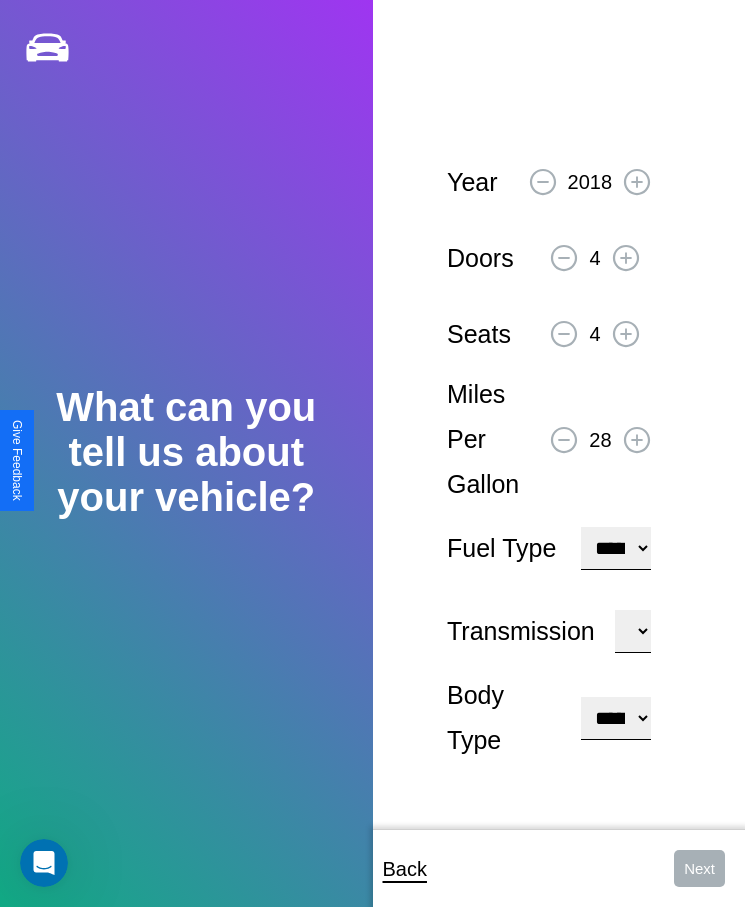 select on "***" 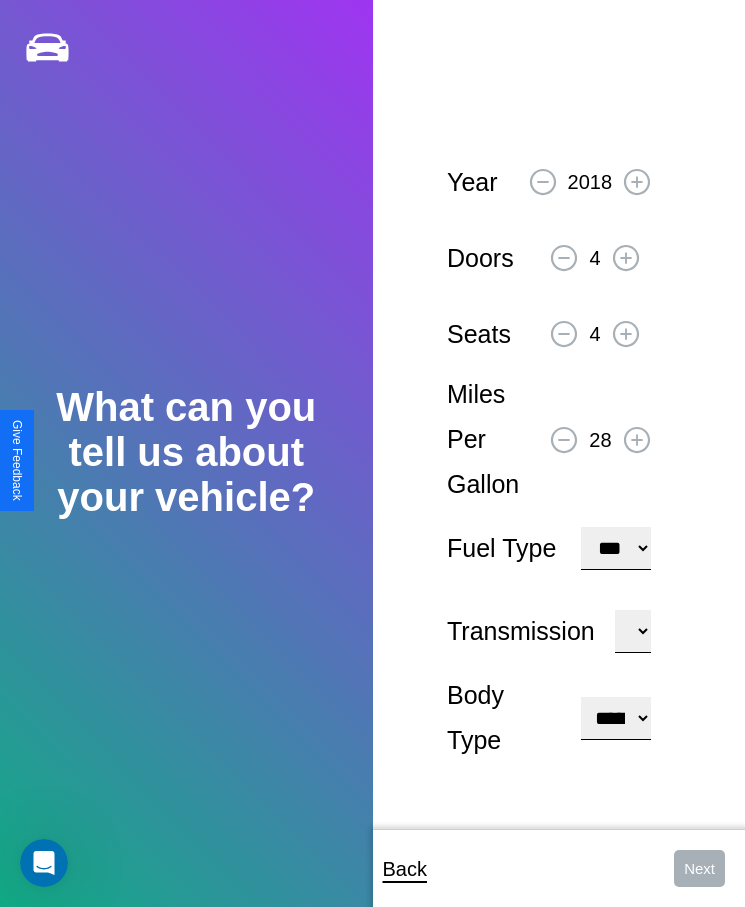 click on "****** ********* ******" at bounding box center (633, 631) 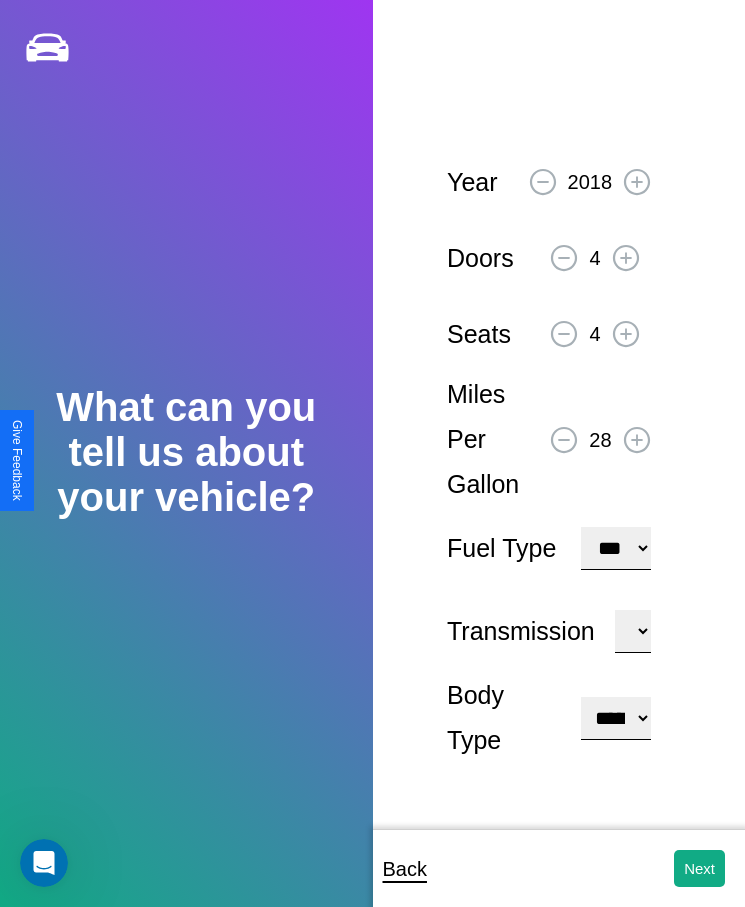 click on "**********" at bounding box center [615, 718] 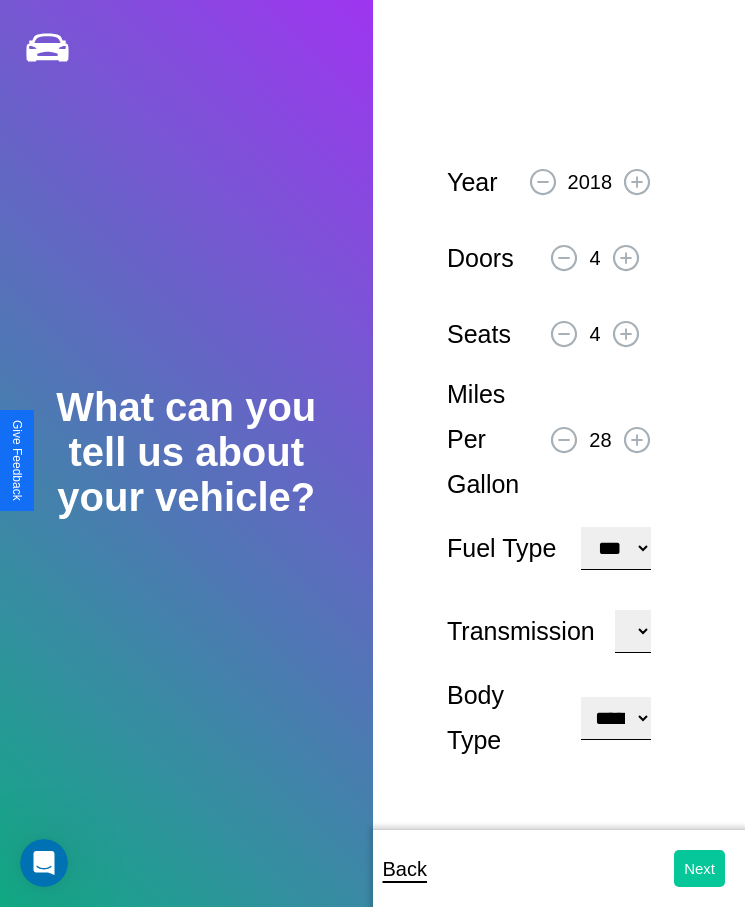 click on "Next" at bounding box center (699, 868) 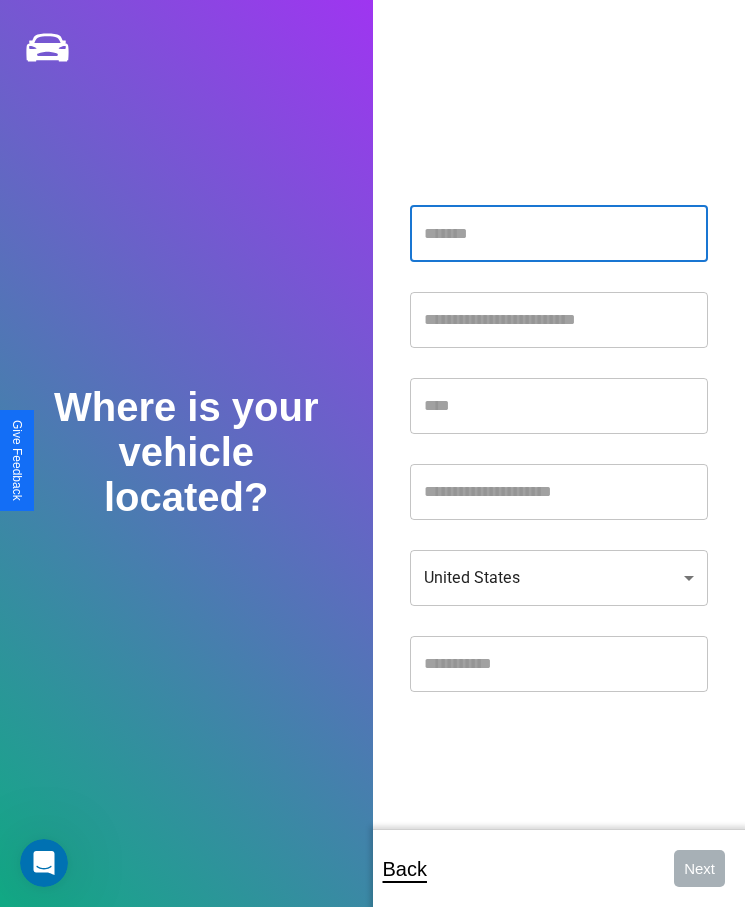 click at bounding box center (559, 234) 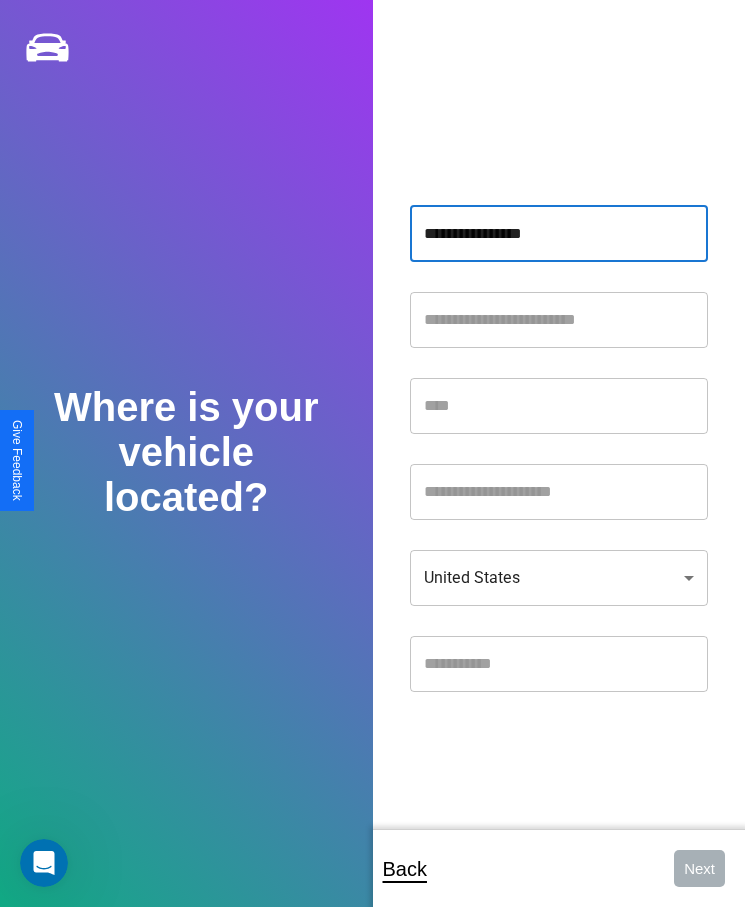 type on "**********" 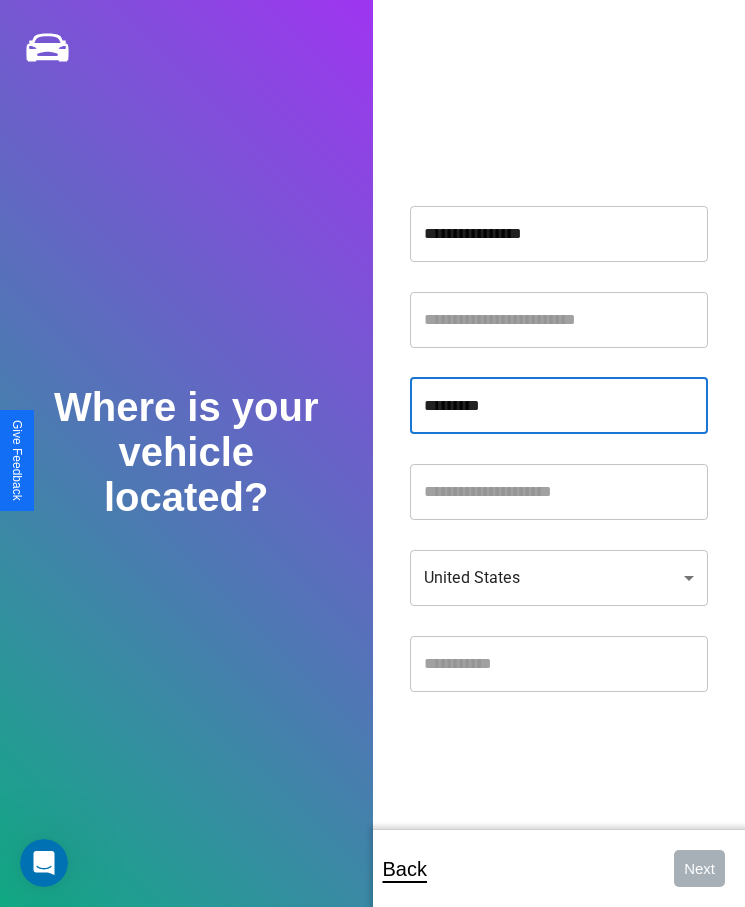 type on "*********" 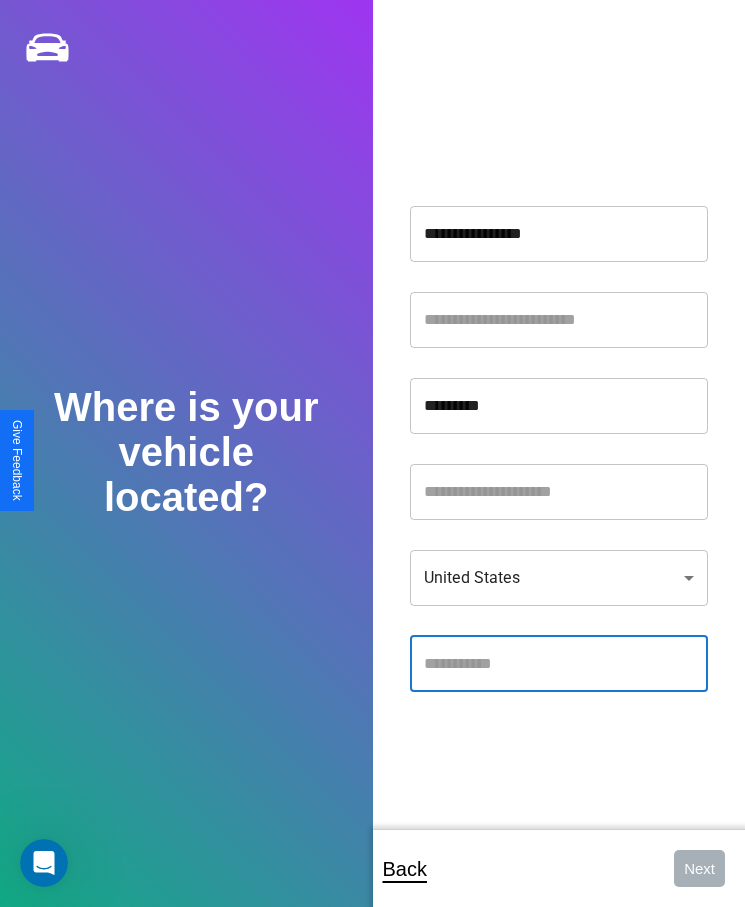 click at bounding box center (559, 664) 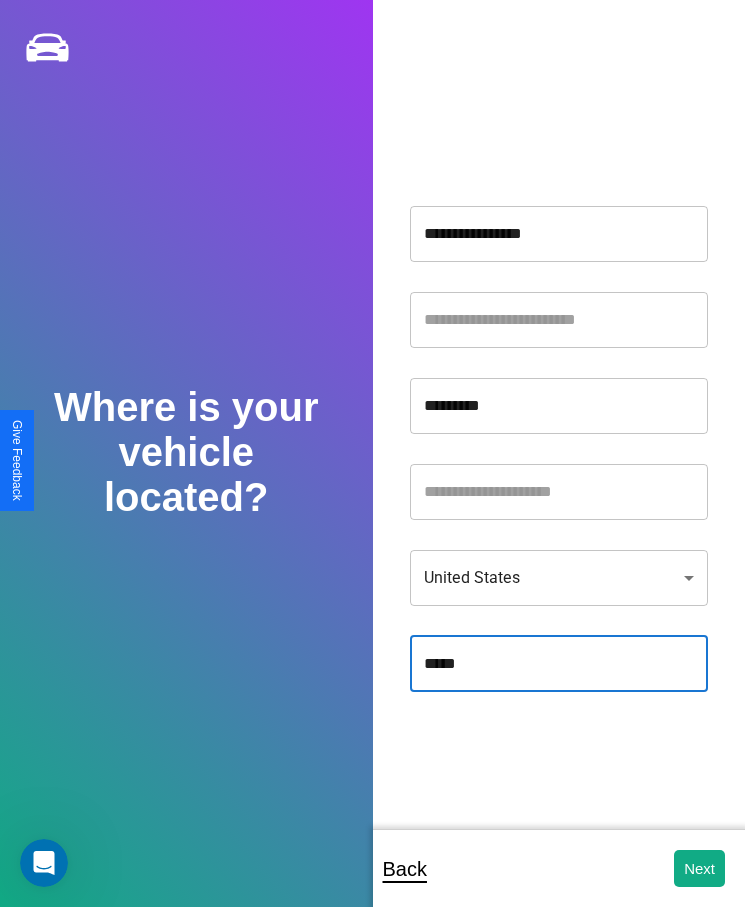 type on "*****" 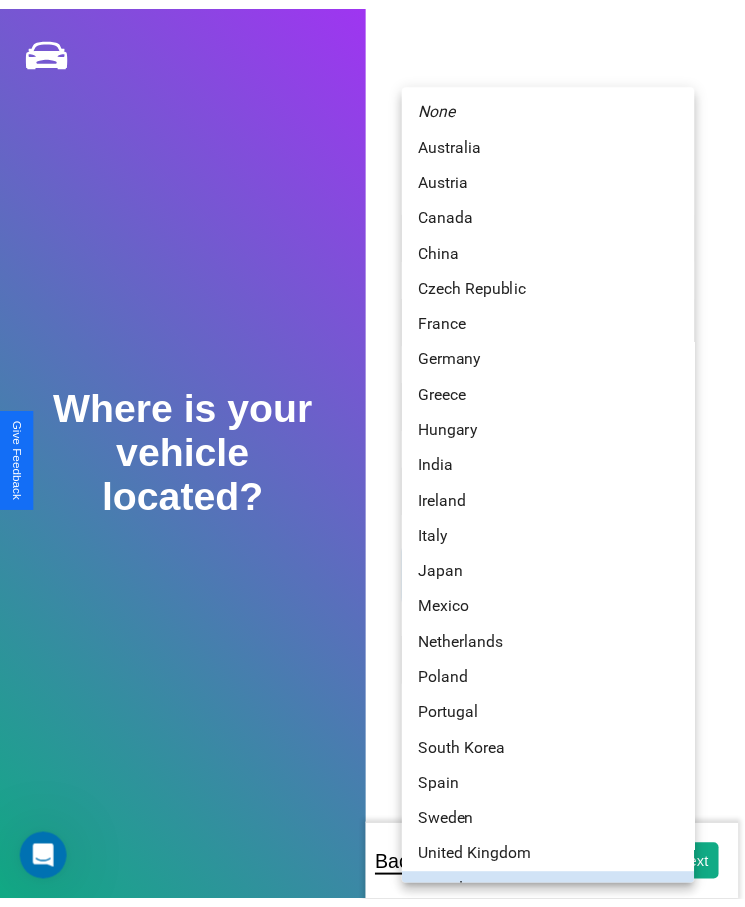 scroll, scrollTop: 25, scrollLeft: 0, axis: vertical 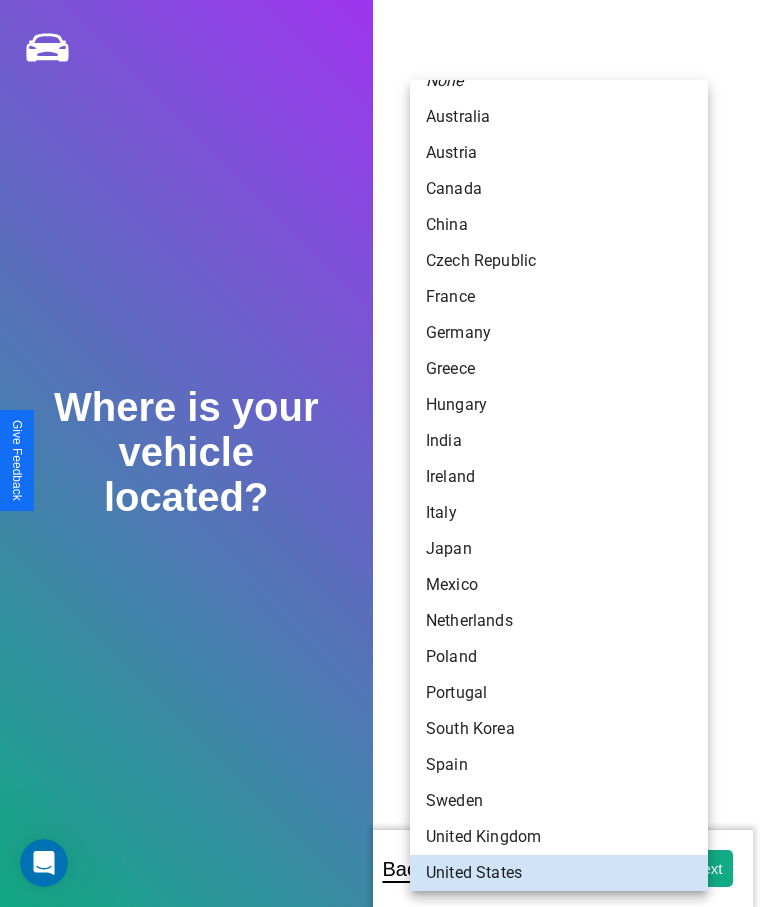 click on "Sweden" at bounding box center (559, 801) 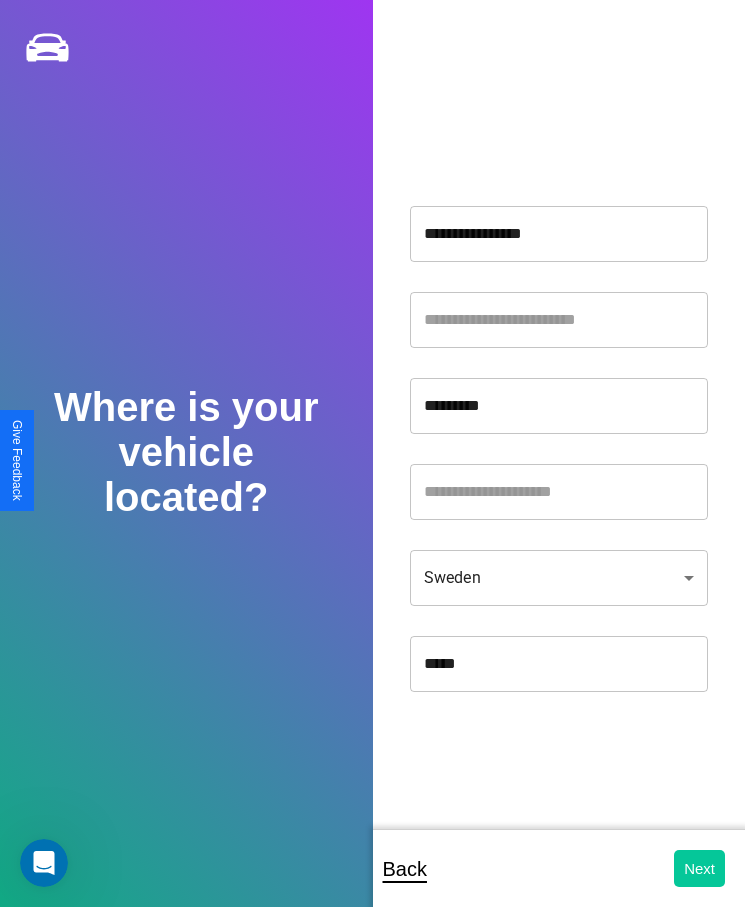 click on "Next" at bounding box center (699, 868) 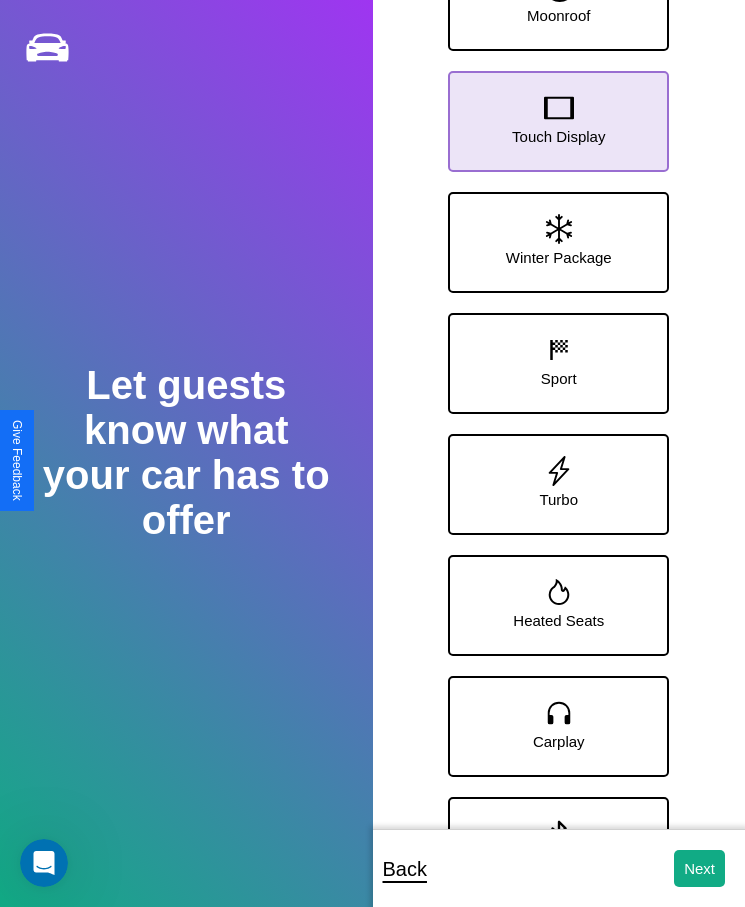 click 